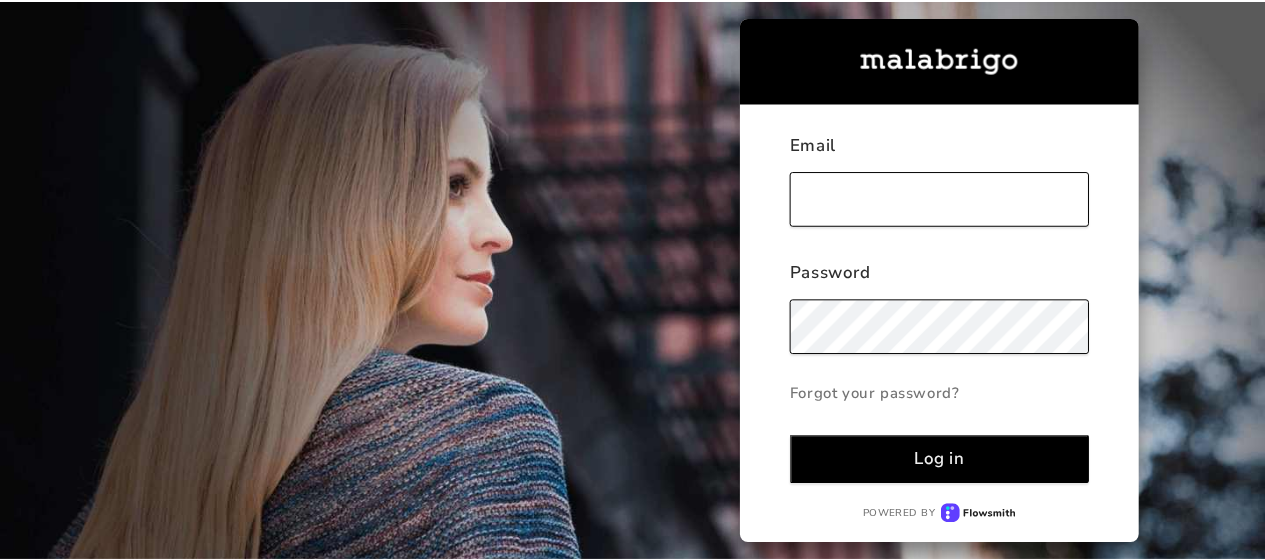 scroll, scrollTop: 0, scrollLeft: 0, axis: both 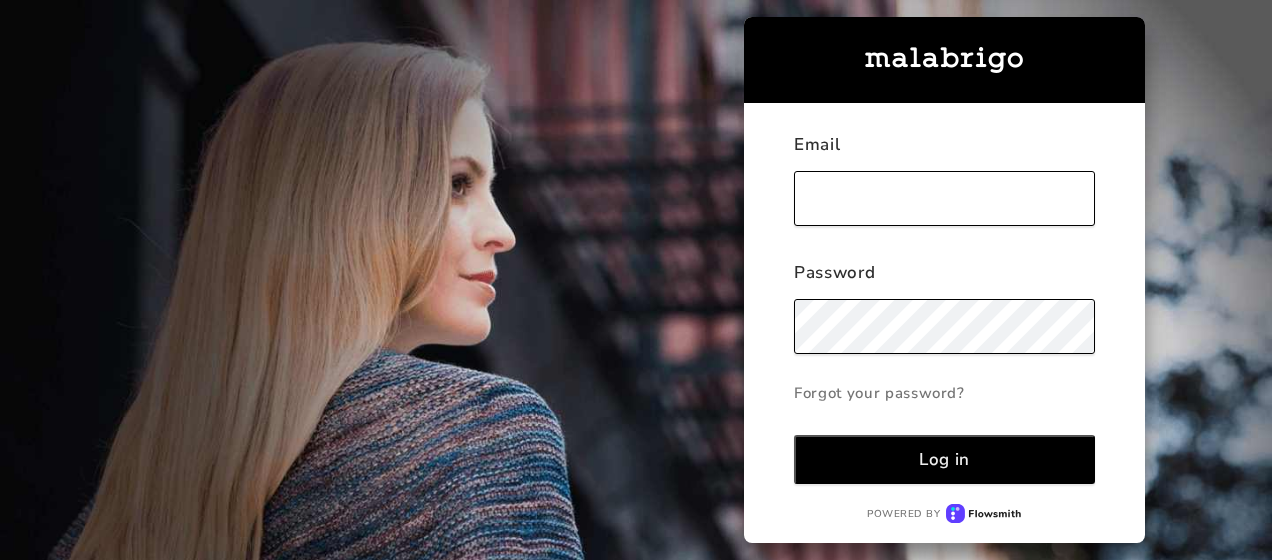 type on "alpinefiberco@gmail.com" 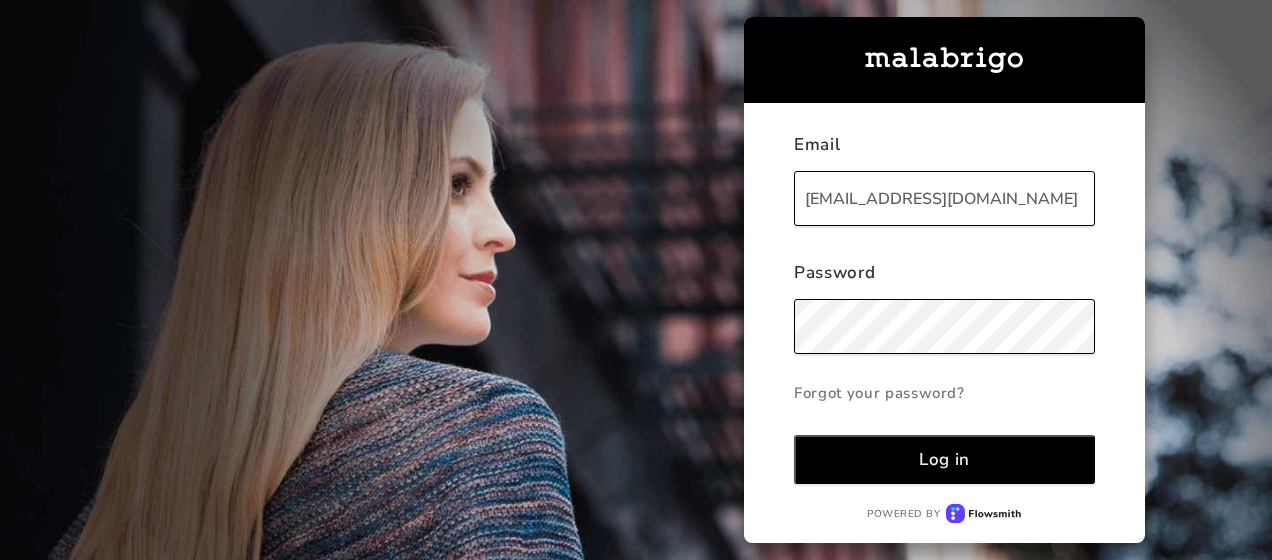 click on "Log in" at bounding box center (944, 459) 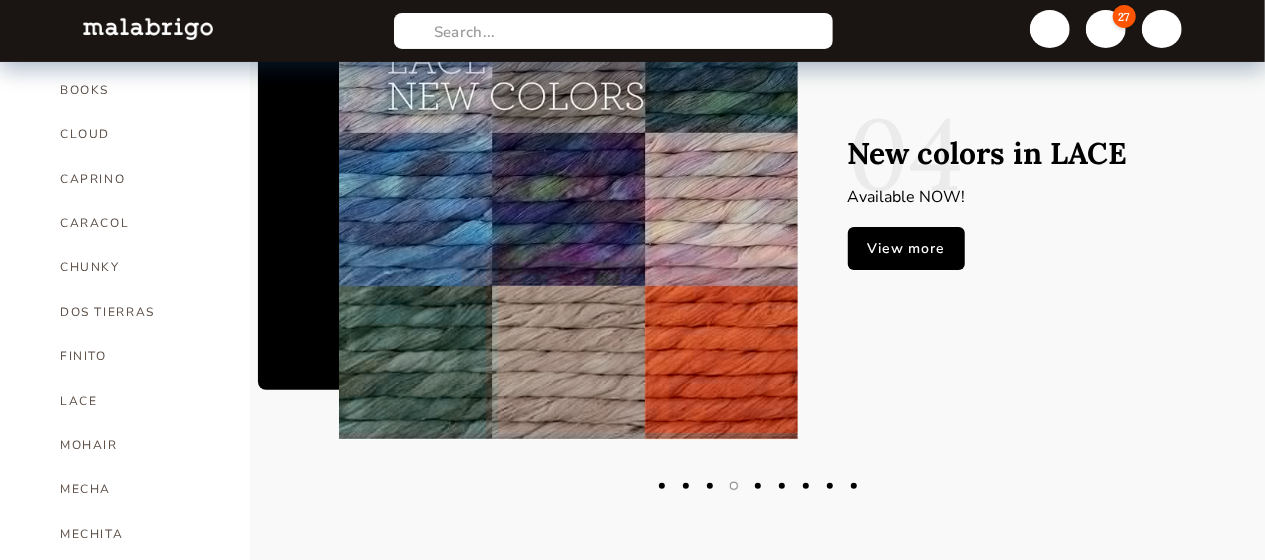 scroll, scrollTop: 170, scrollLeft: 0, axis: vertical 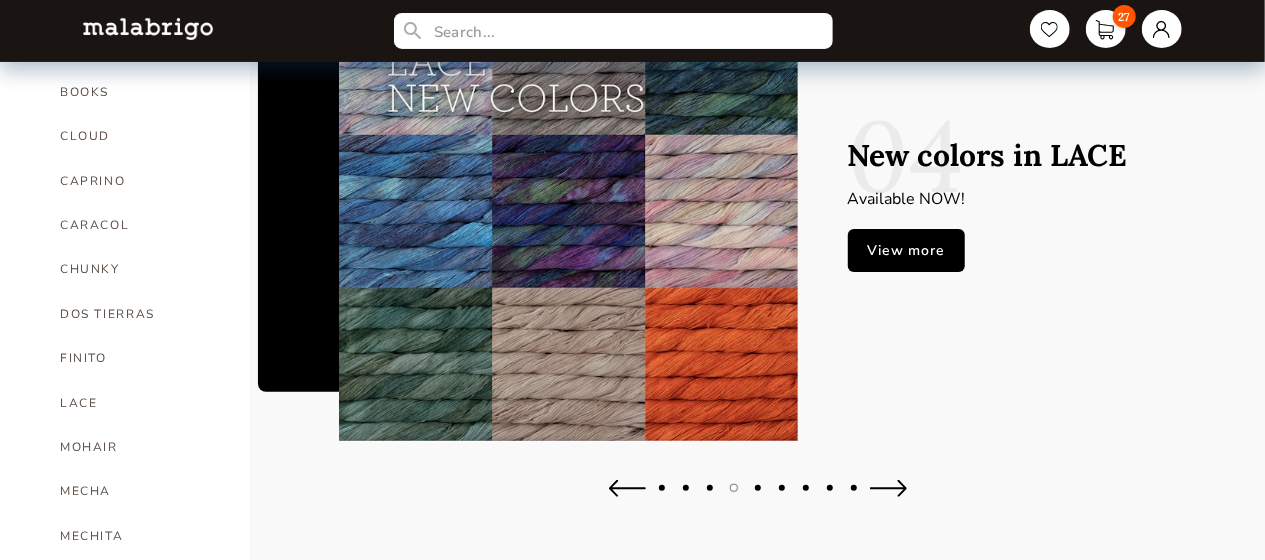 click at bounding box center [710, 488] 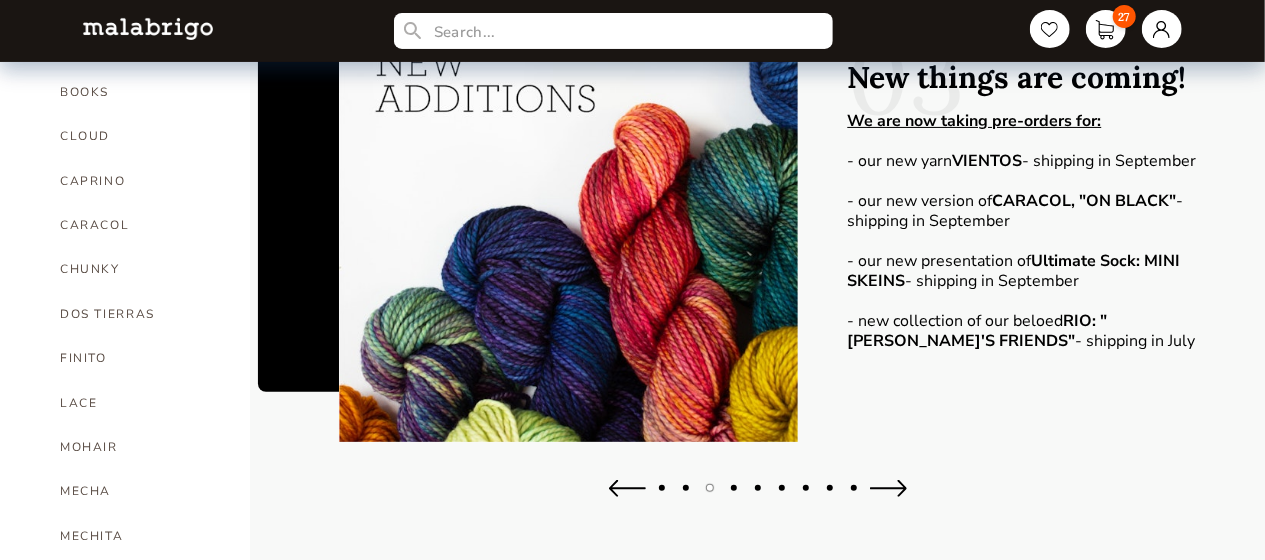 click at bounding box center (662, 488) 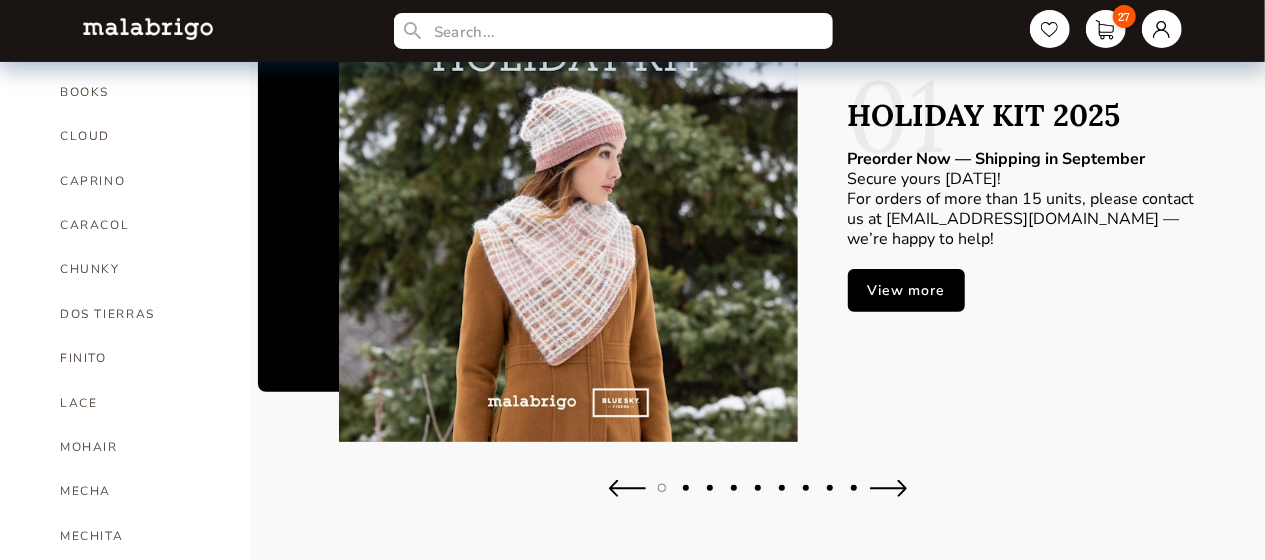 scroll, scrollTop: 161, scrollLeft: 0, axis: vertical 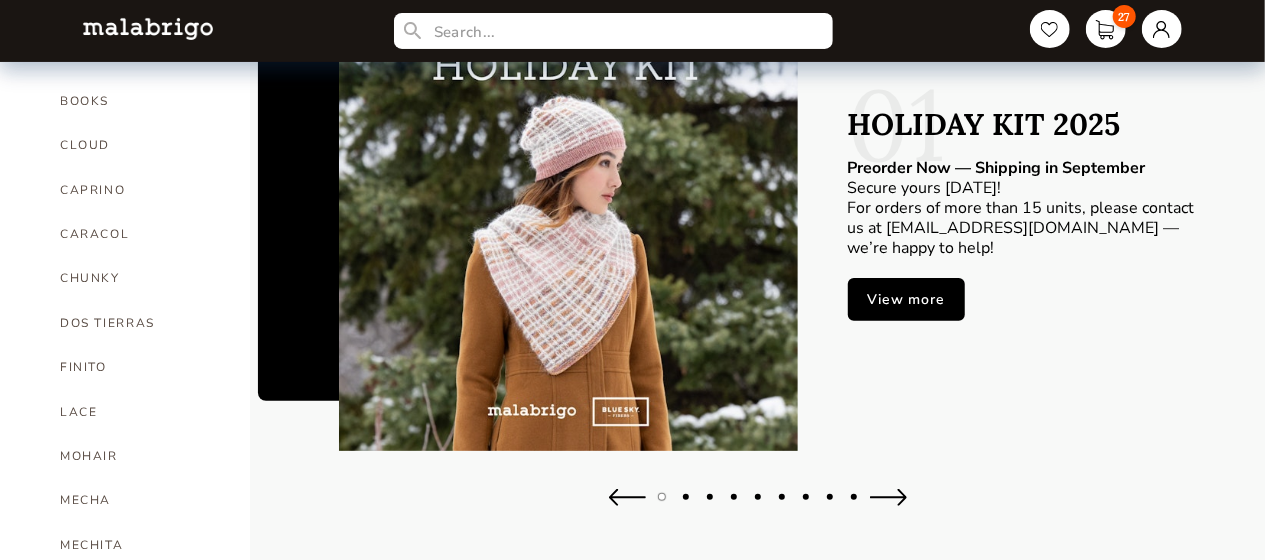 click at bounding box center [686, 497] 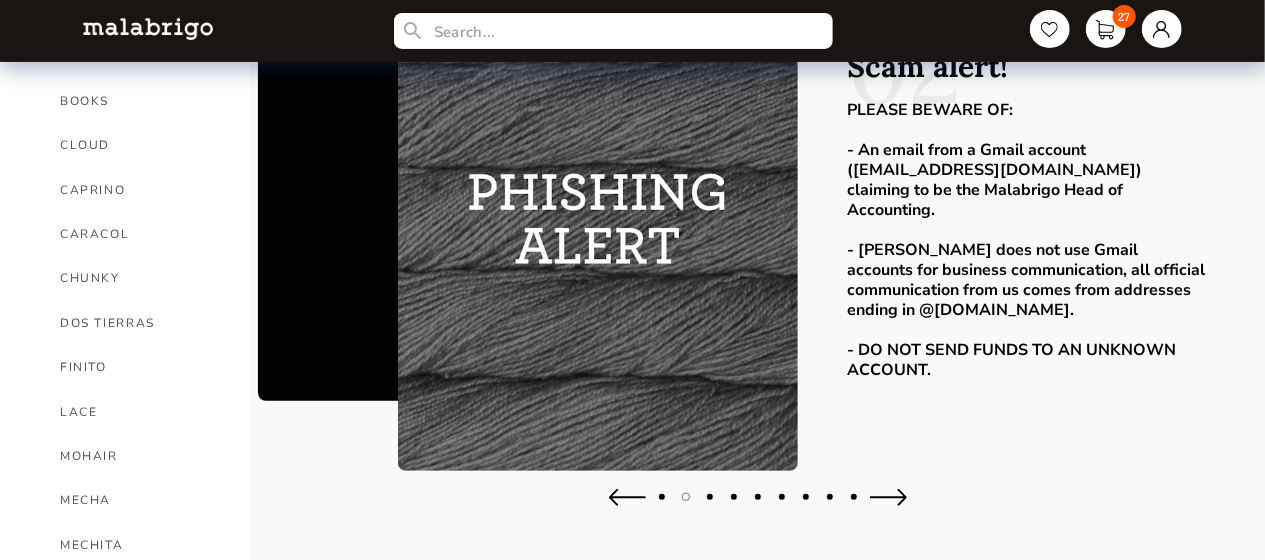 click at bounding box center (710, 497) 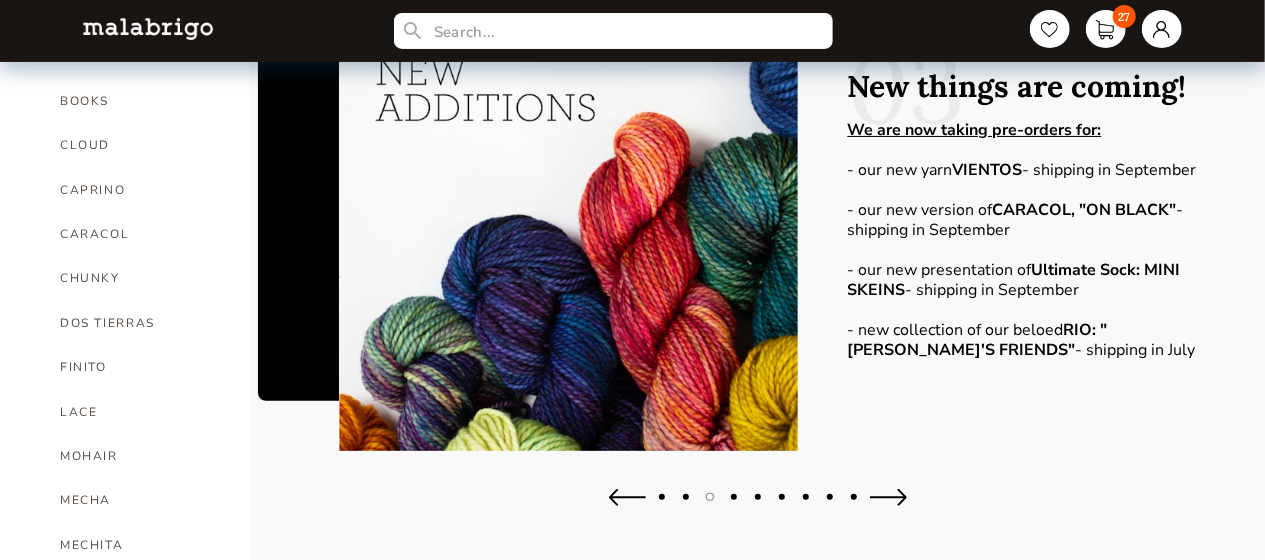 click at bounding box center (734, 497) 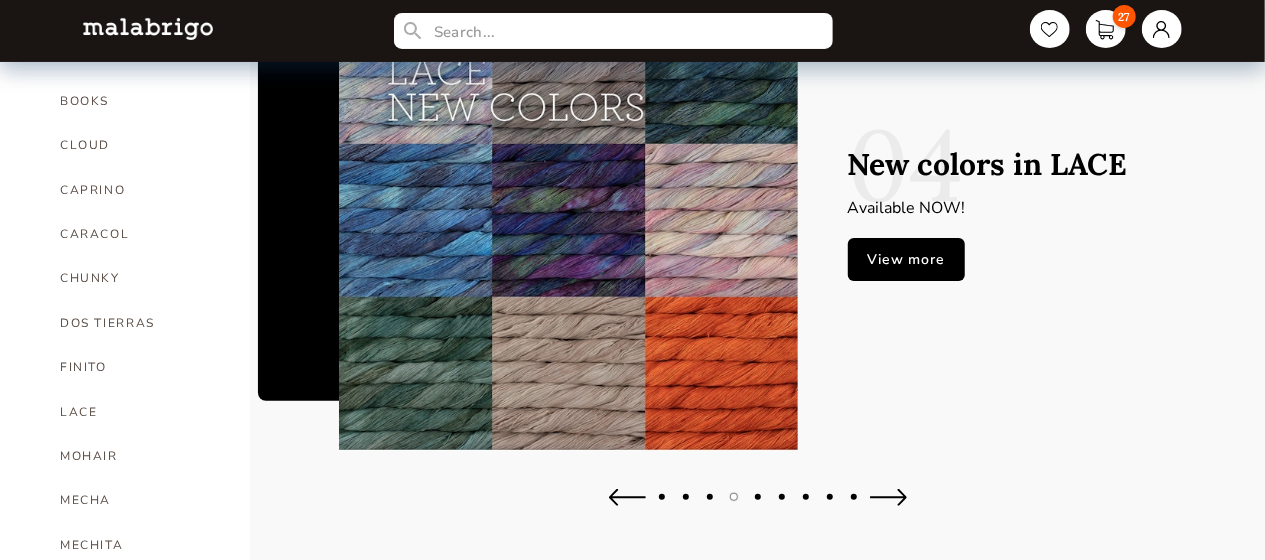 click at bounding box center [888, 497] 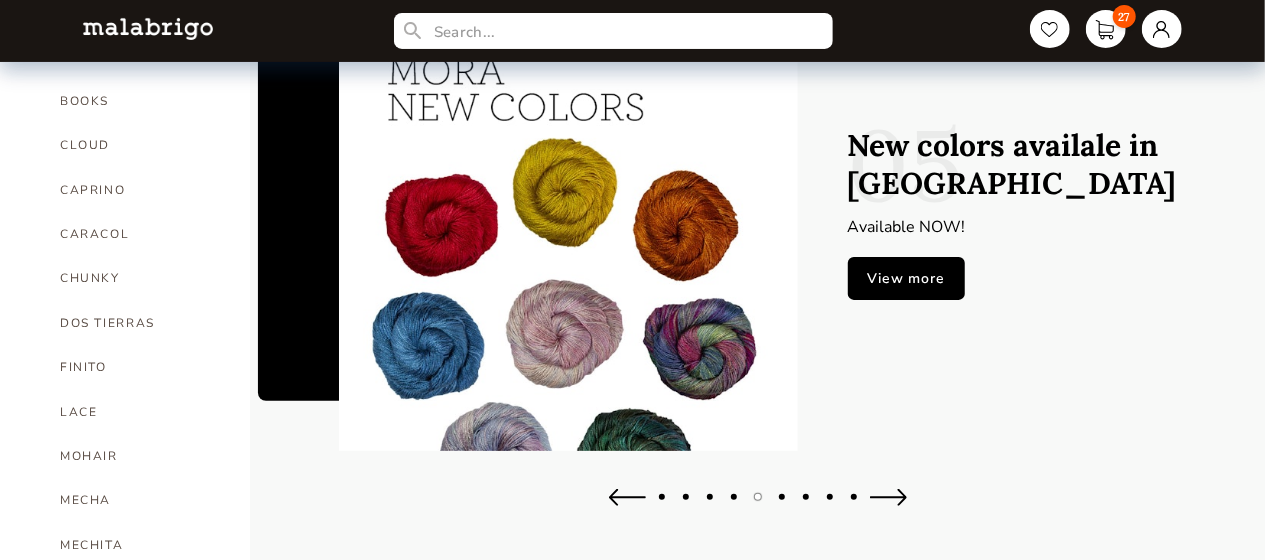 click at bounding box center [888, 497] 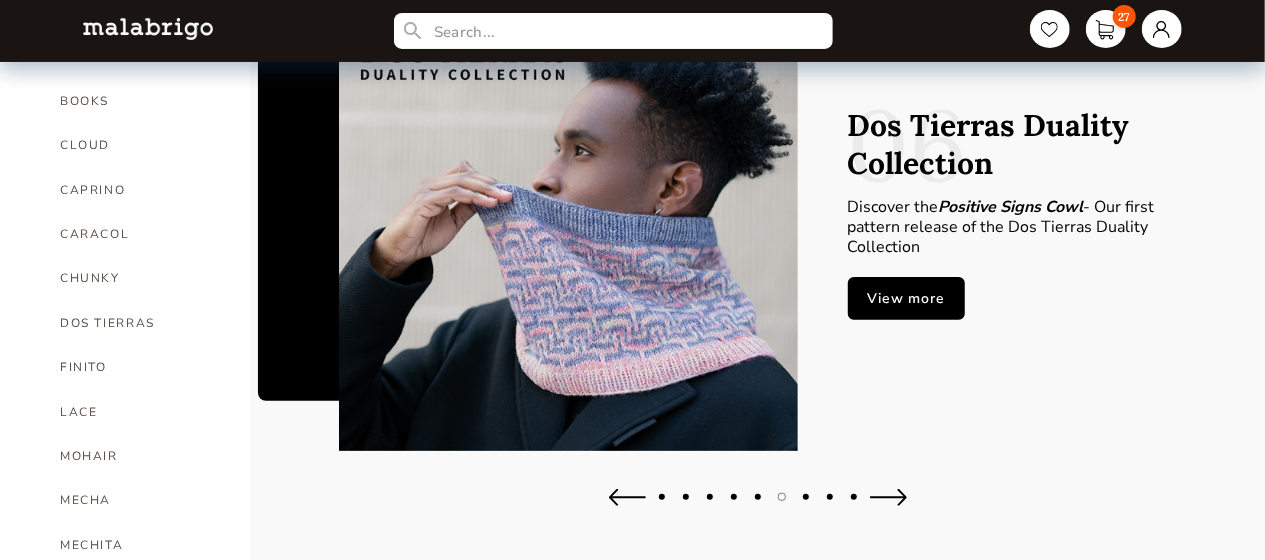 click at bounding box center [888, 497] 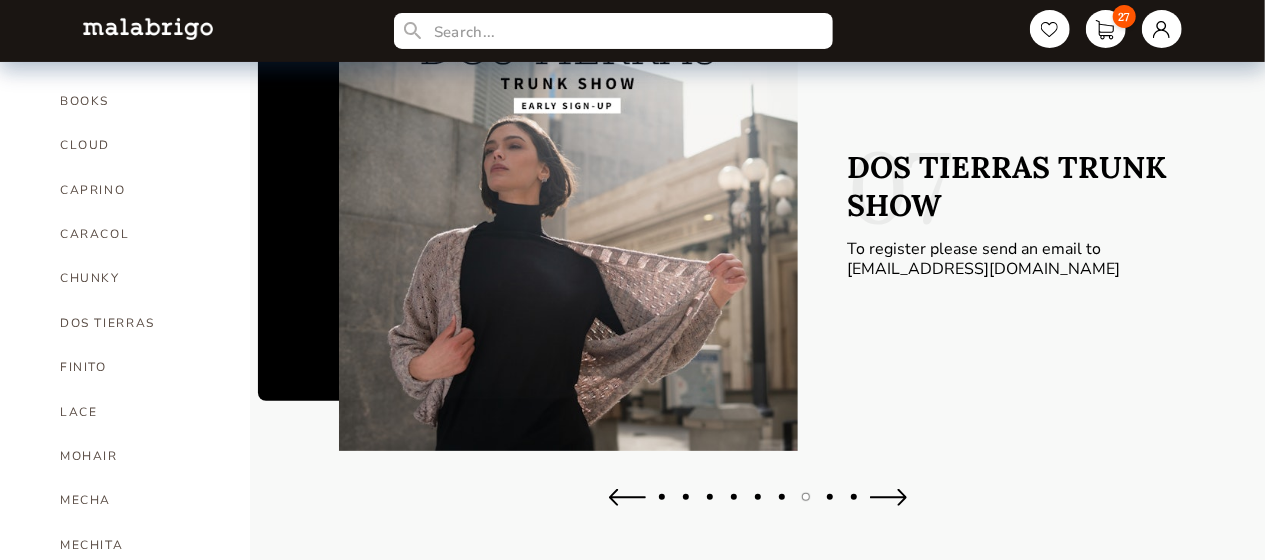 click at bounding box center (888, 497) 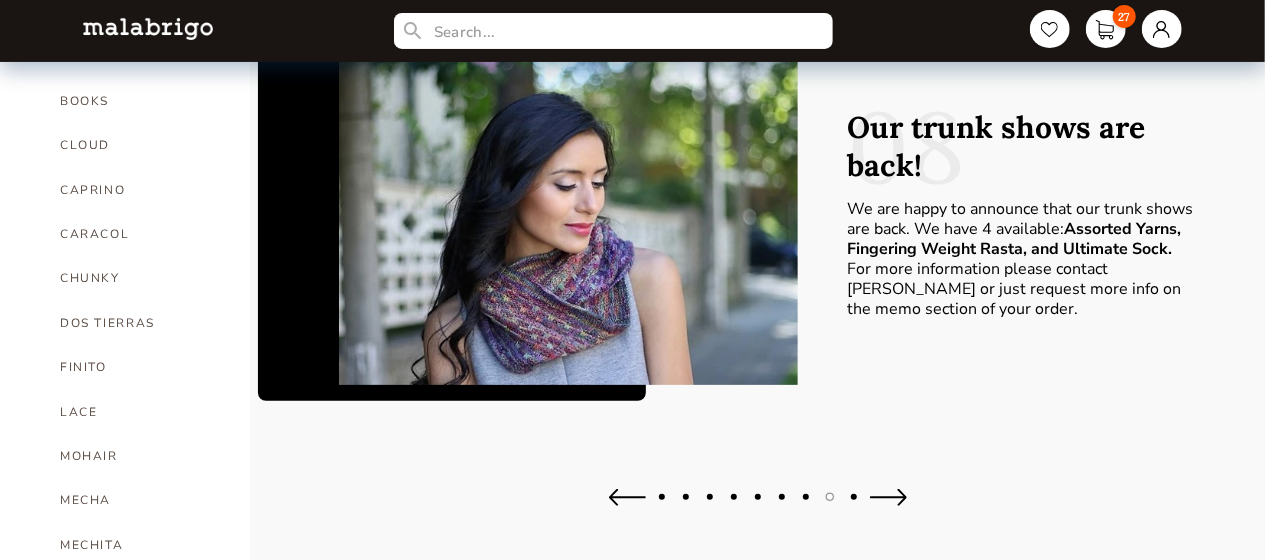click at bounding box center [627, 497] 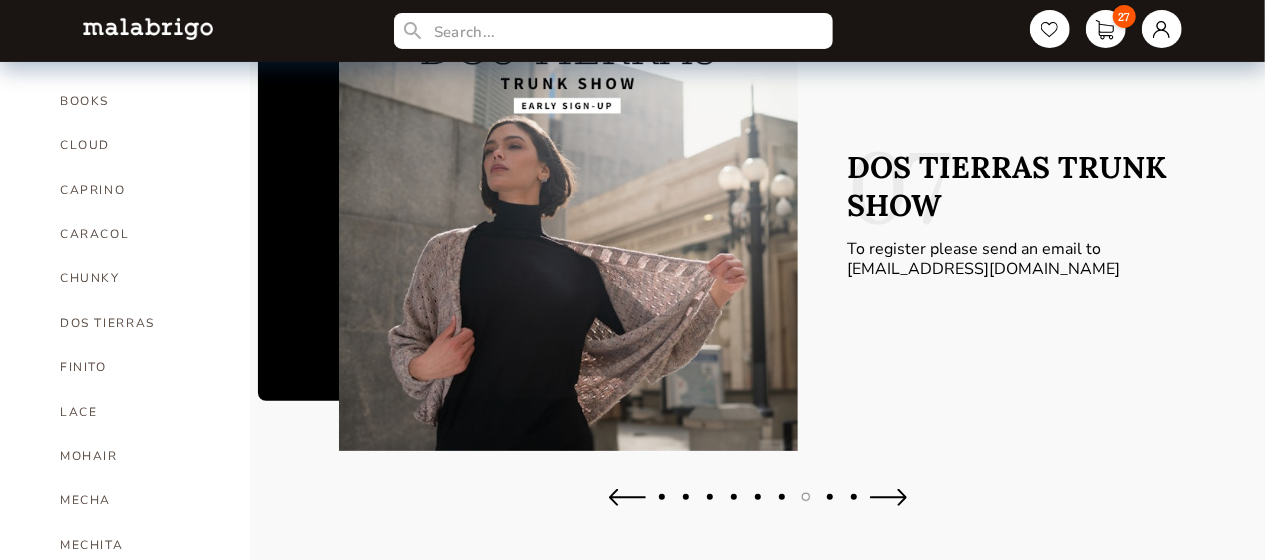 click at bounding box center [888, 497] 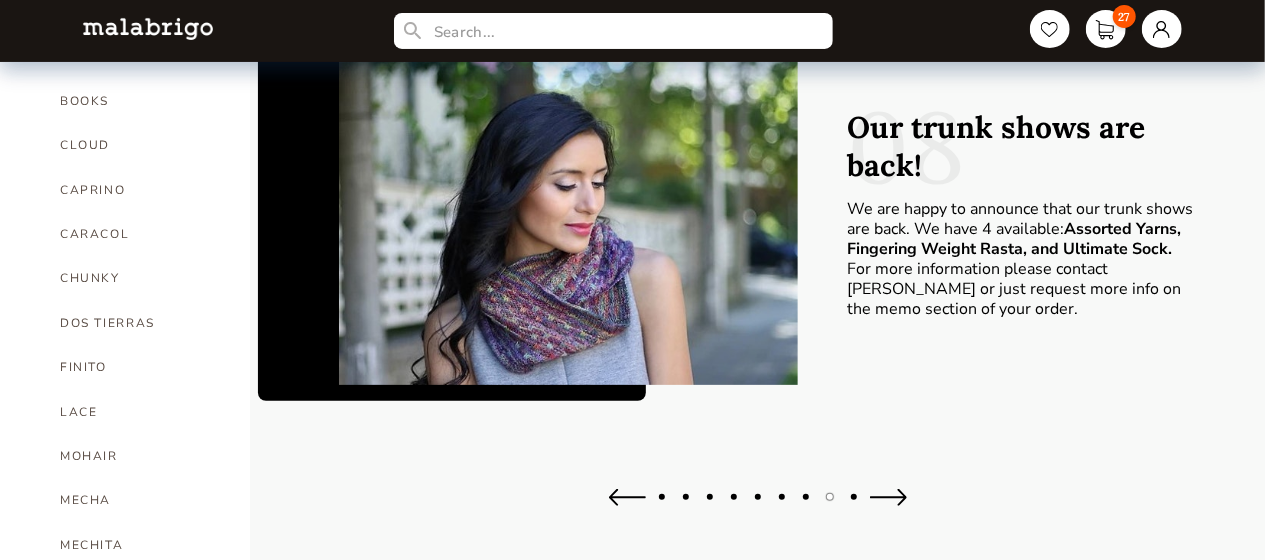 click at bounding box center (888, 497) 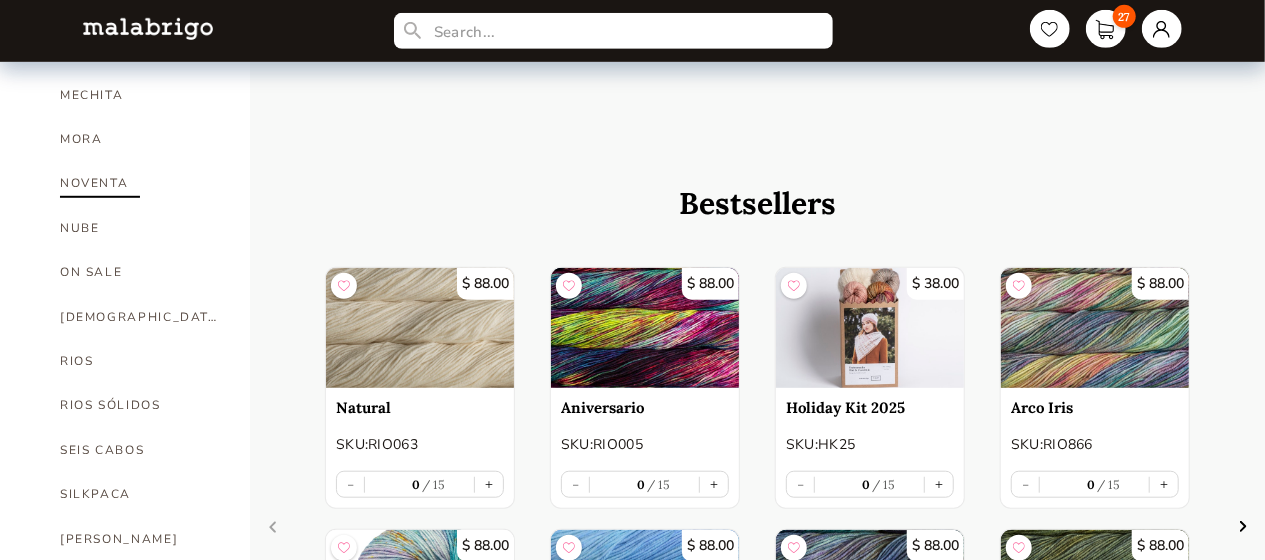 scroll, scrollTop: 612, scrollLeft: 0, axis: vertical 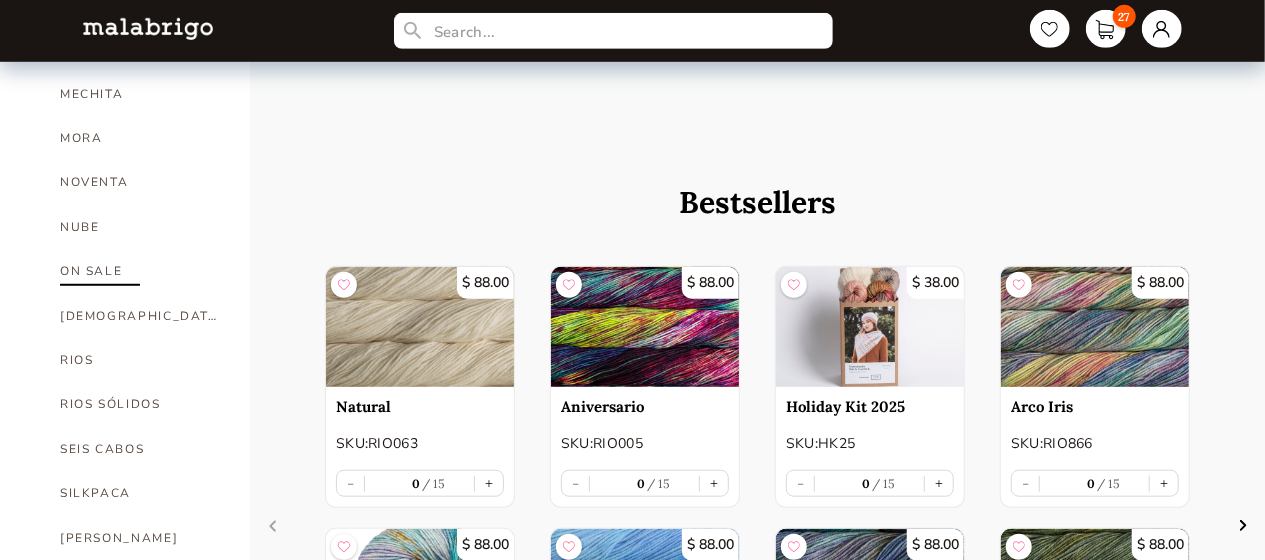 click on "ON SALE" at bounding box center (140, 271) 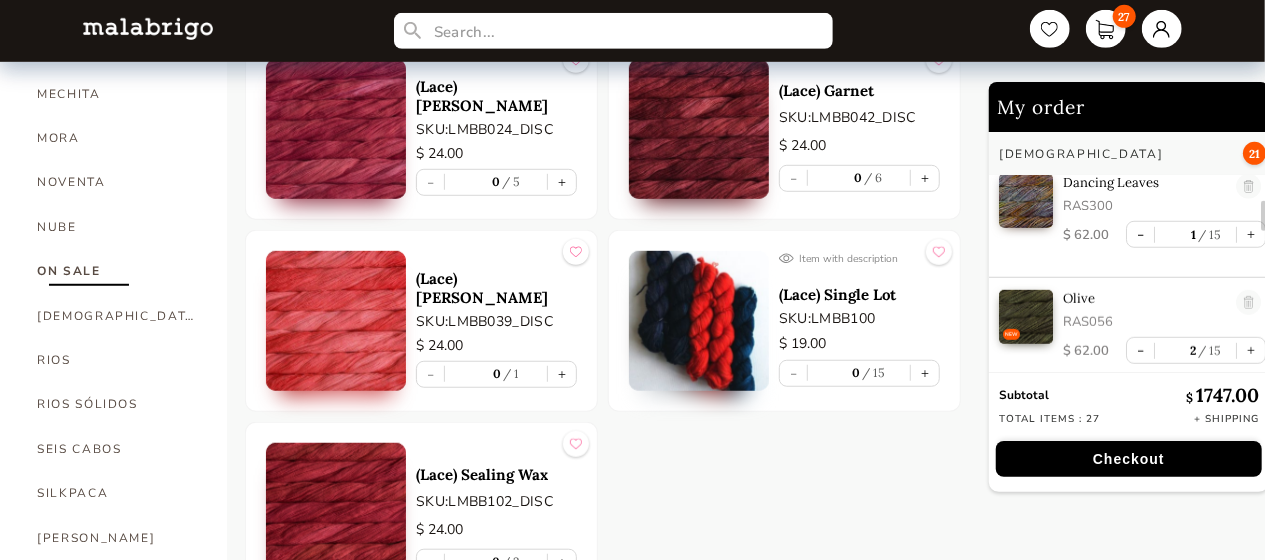 scroll, scrollTop: 844, scrollLeft: 0, axis: vertical 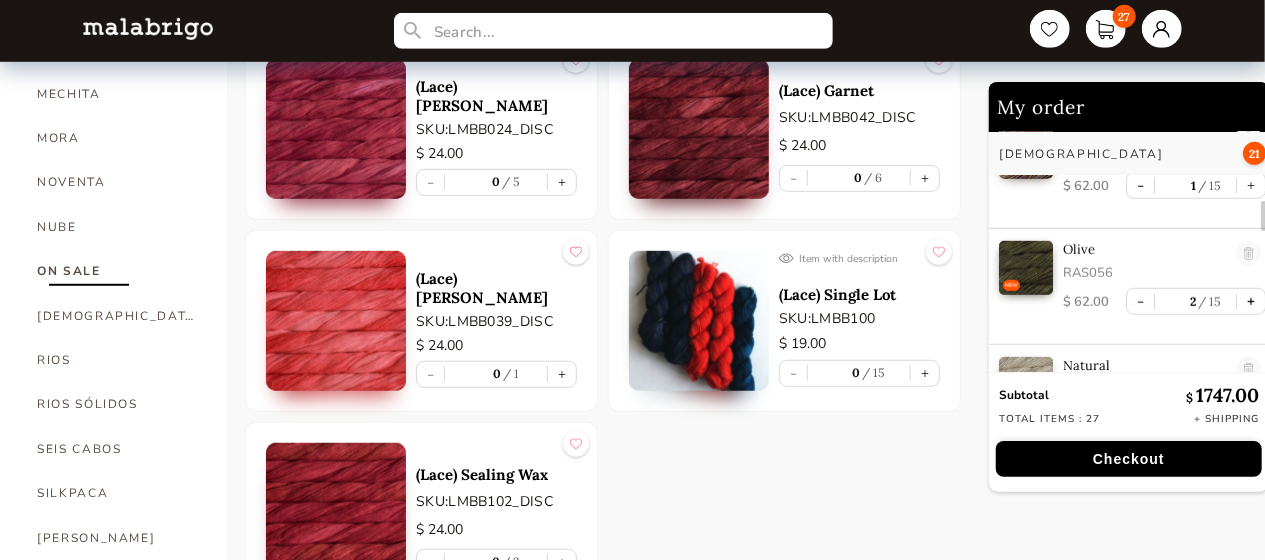 click on "+" at bounding box center [1251, 301] 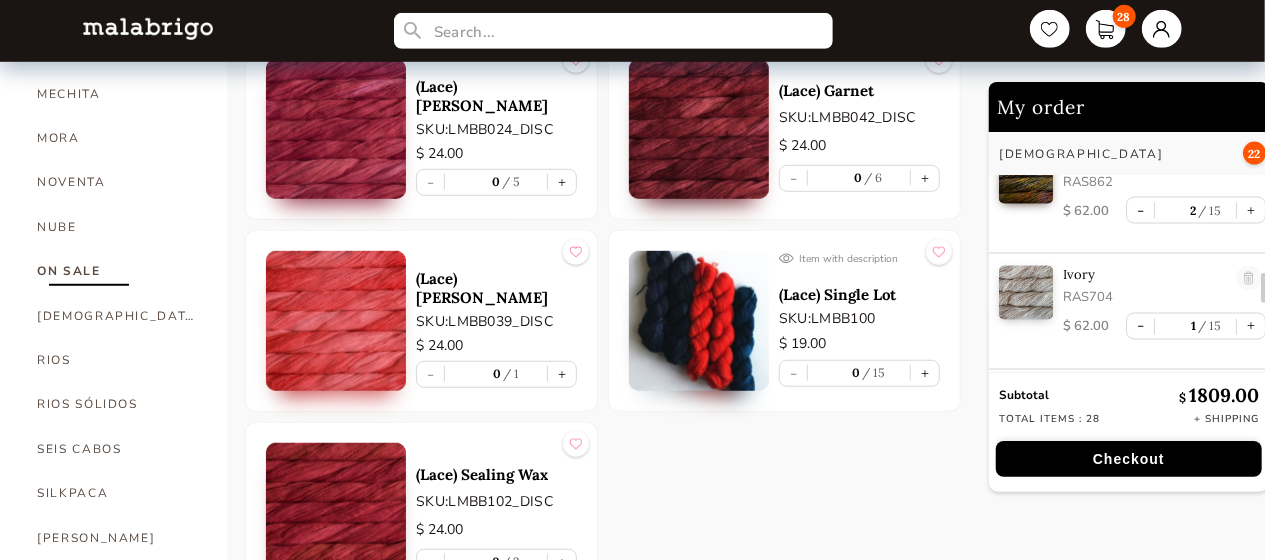 scroll, scrollTop: 1748, scrollLeft: 0, axis: vertical 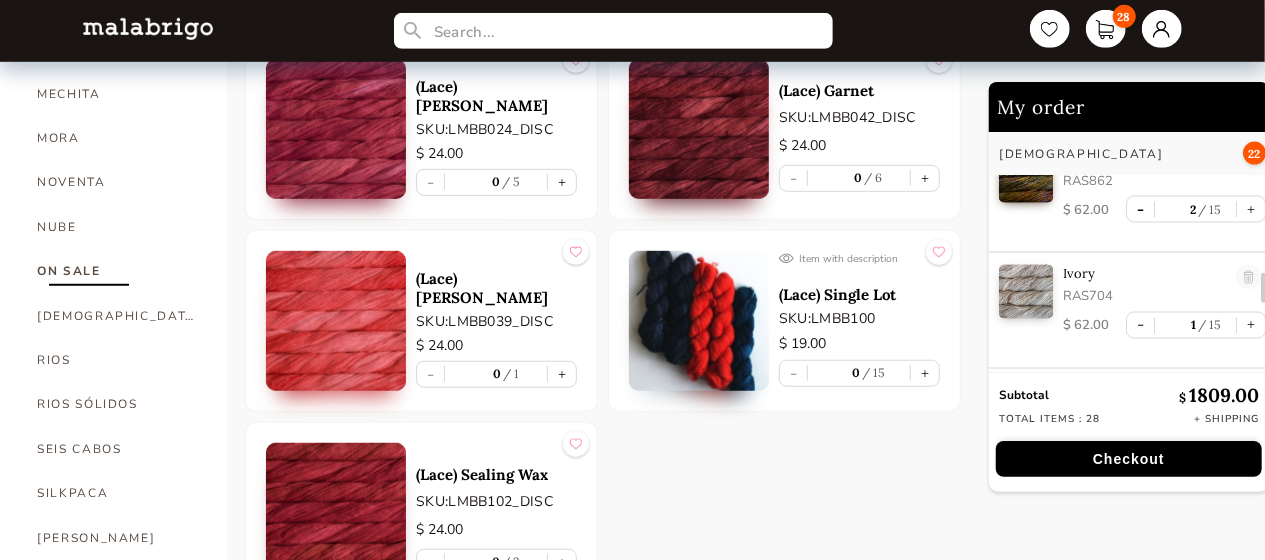 click on "-" at bounding box center (1140, 209) 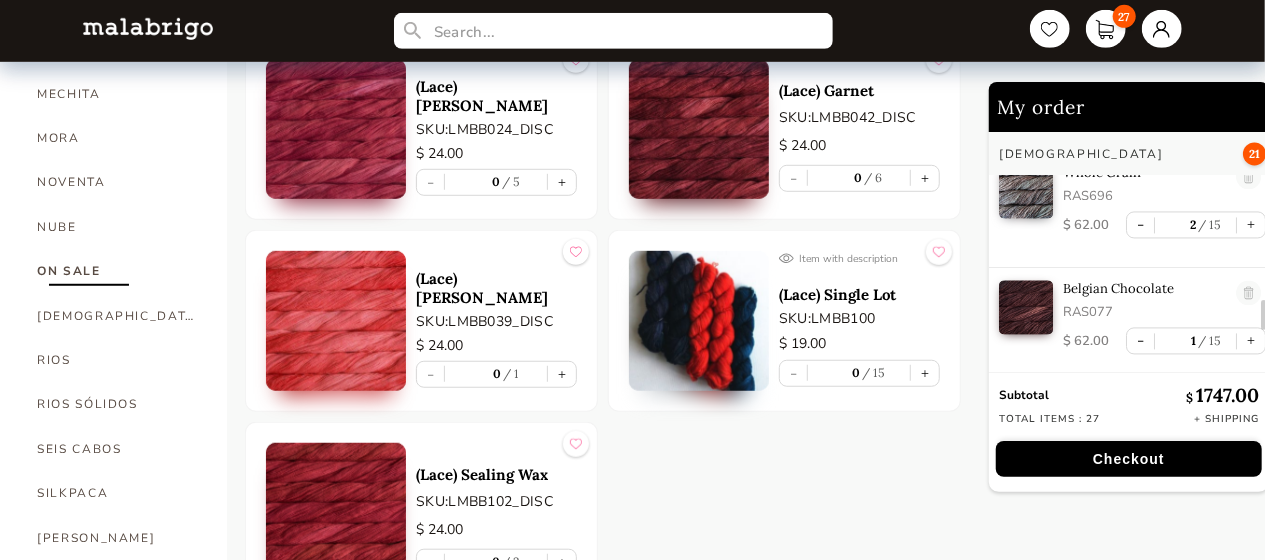 scroll, scrollTop: 2090, scrollLeft: 0, axis: vertical 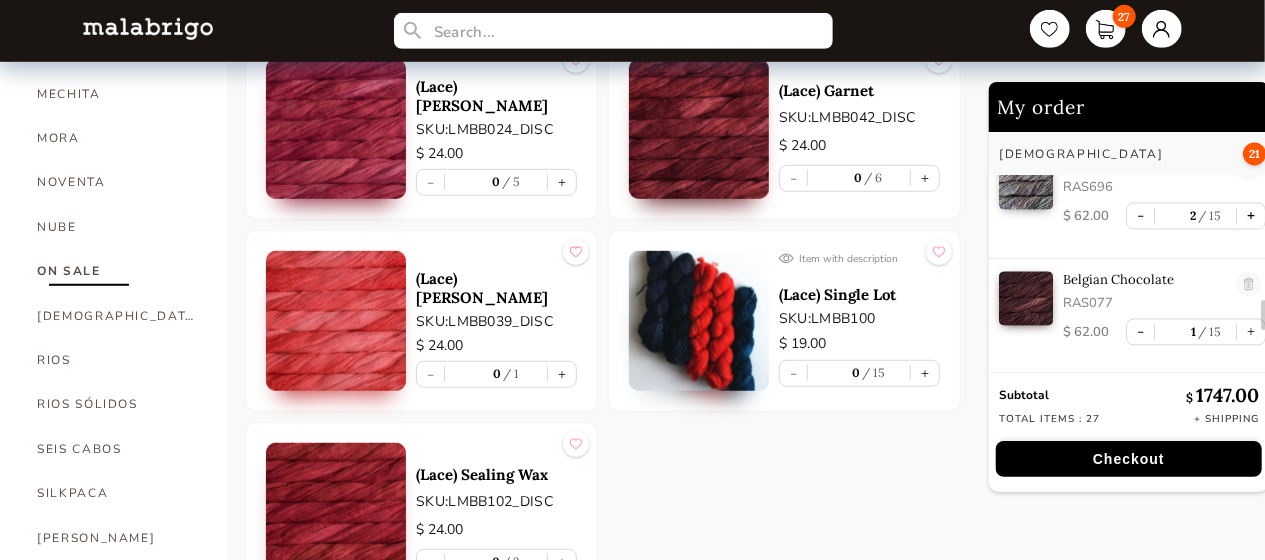 click on "+" at bounding box center [1251, 215] 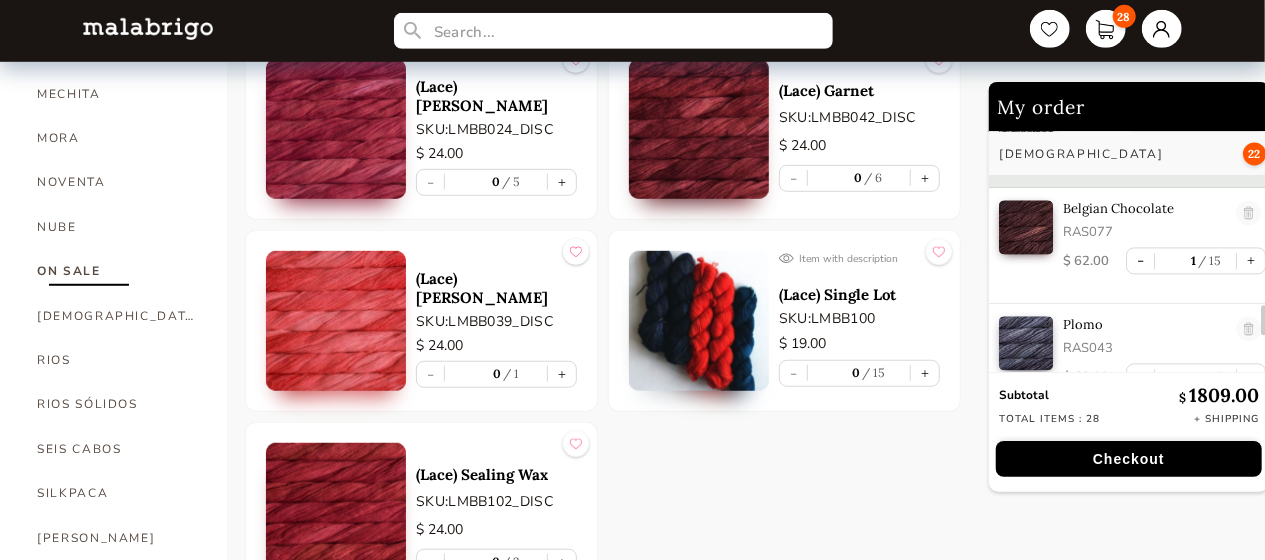 scroll, scrollTop: 2173, scrollLeft: 0, axis: vertical 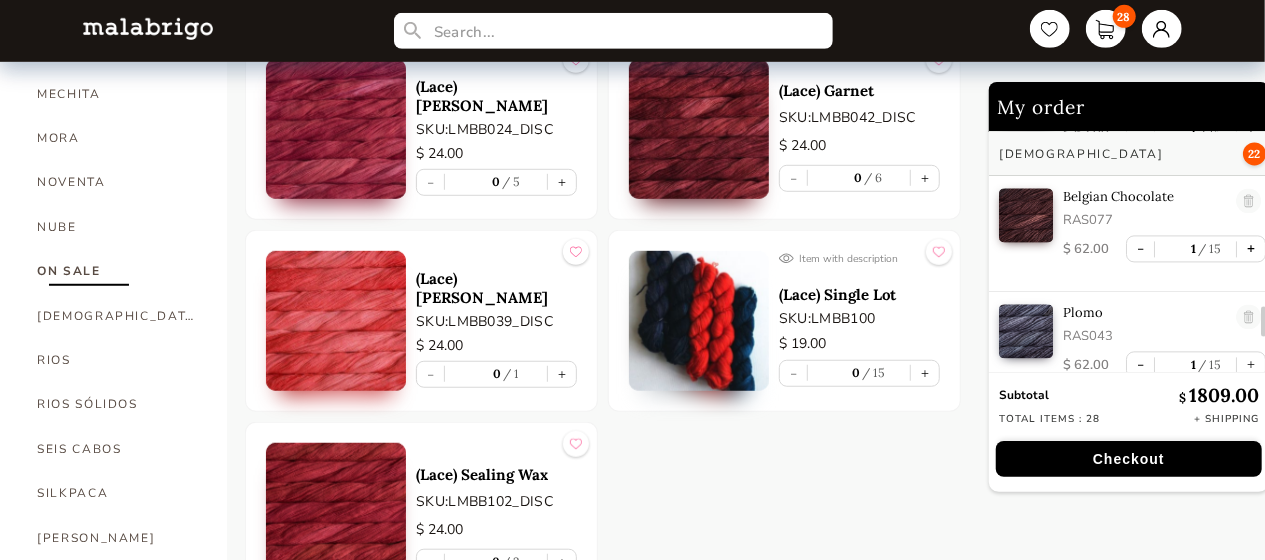 click on "+" at bounding box center [1251, 248] 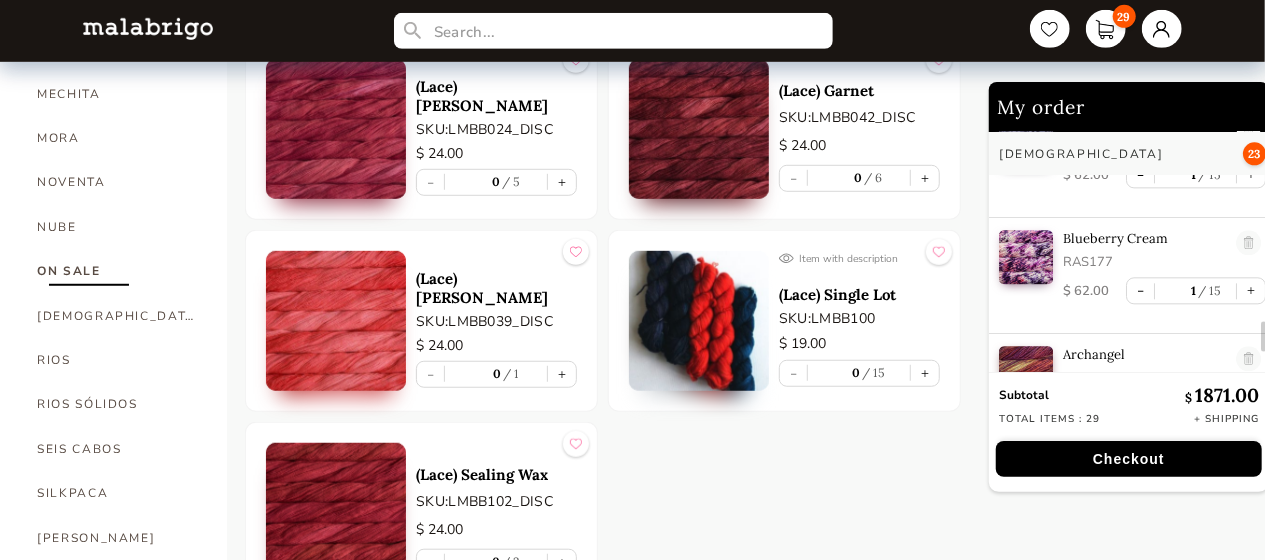 scroll, scrollTop: 2364, scrollLeft: 0, axis: vertical 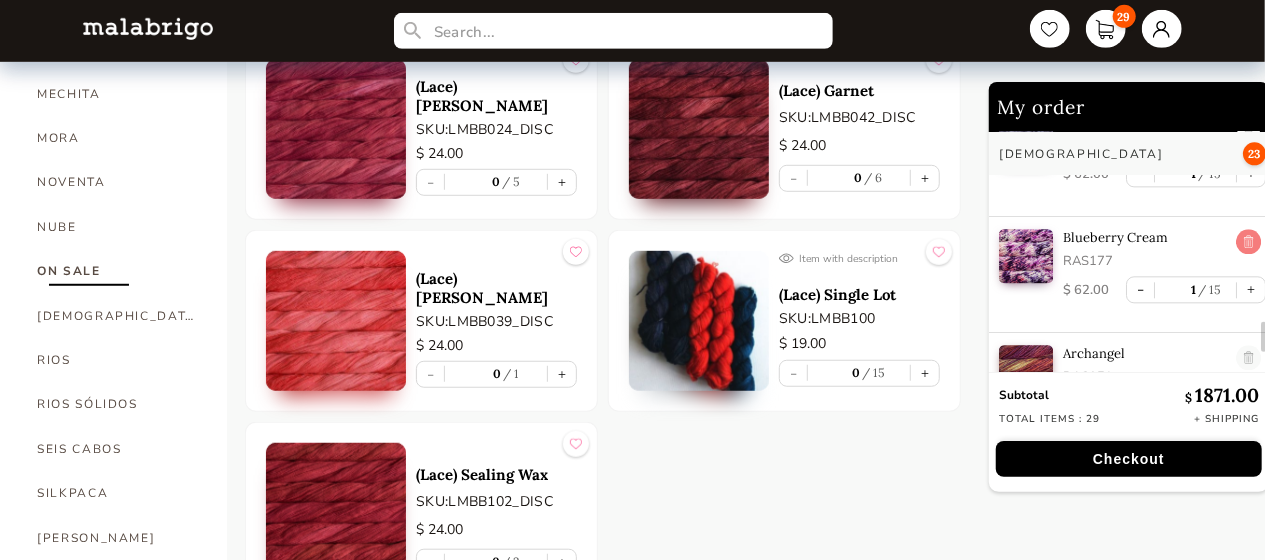 click at bounding box center [1248, 242] 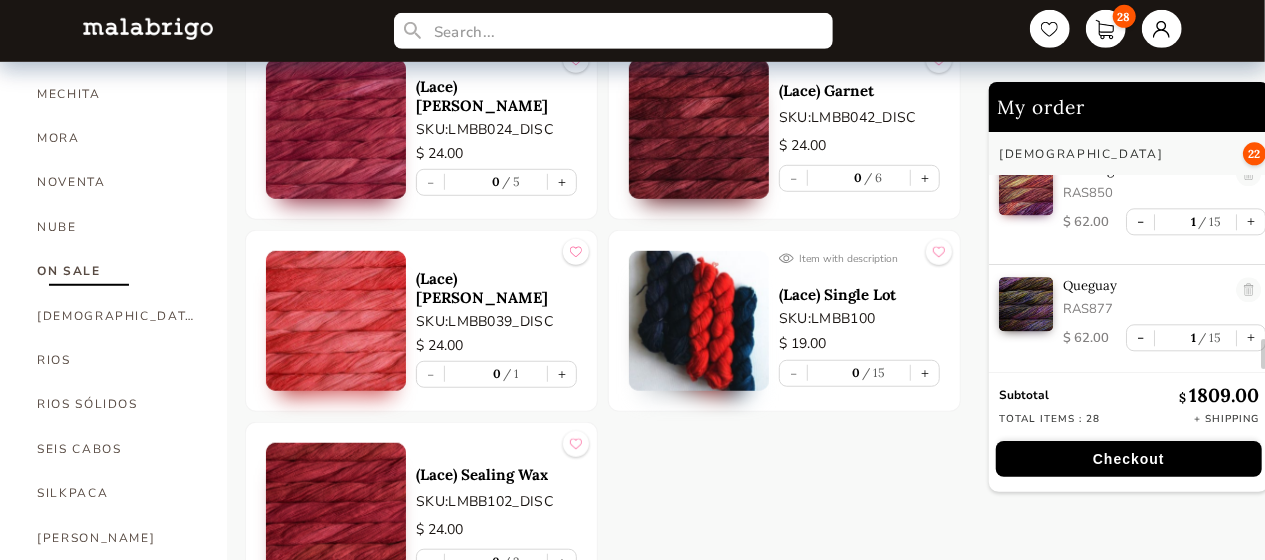 scroll, scrollTop: 2478, scrollLeft: 0, axis: vertical 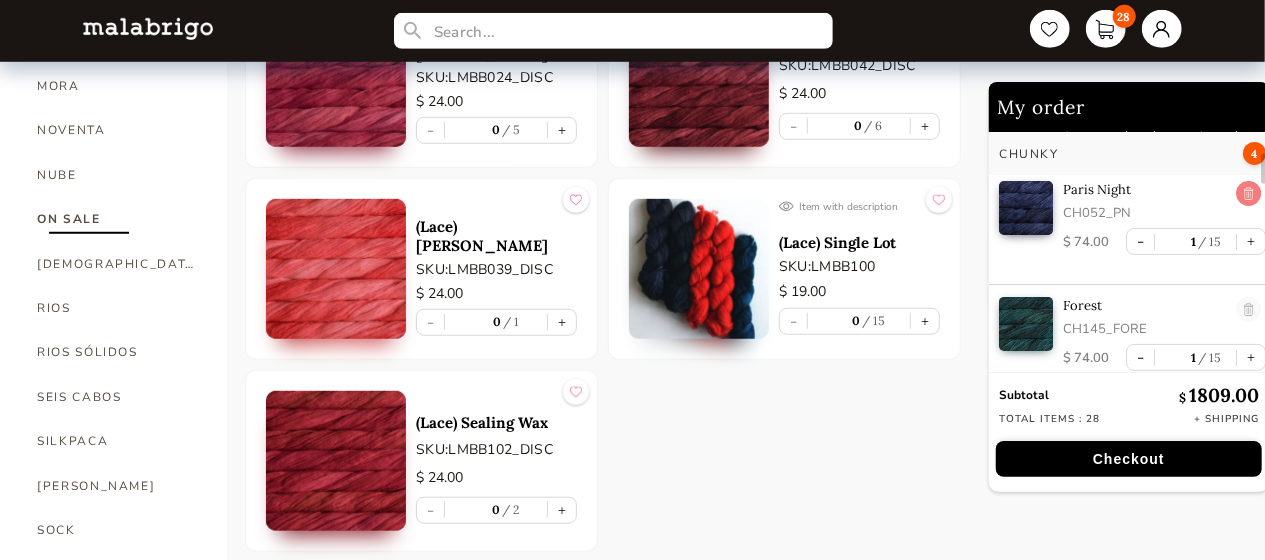 click at bounding box center (1248, 194) 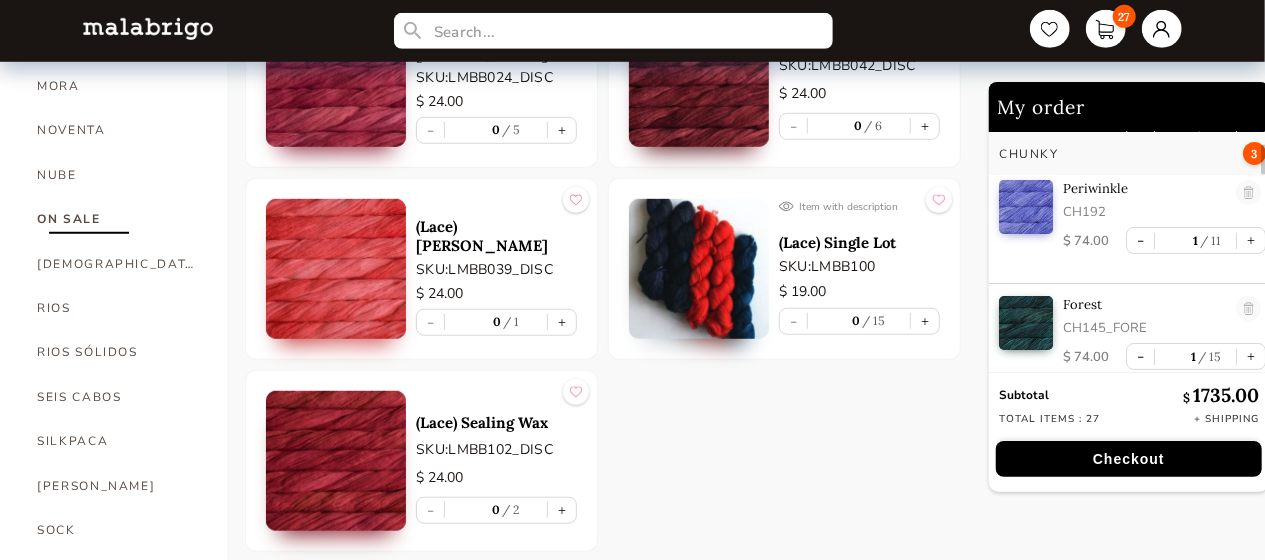 scroll, scrollTop: 121, scrollLeft: 0, axis: vertical 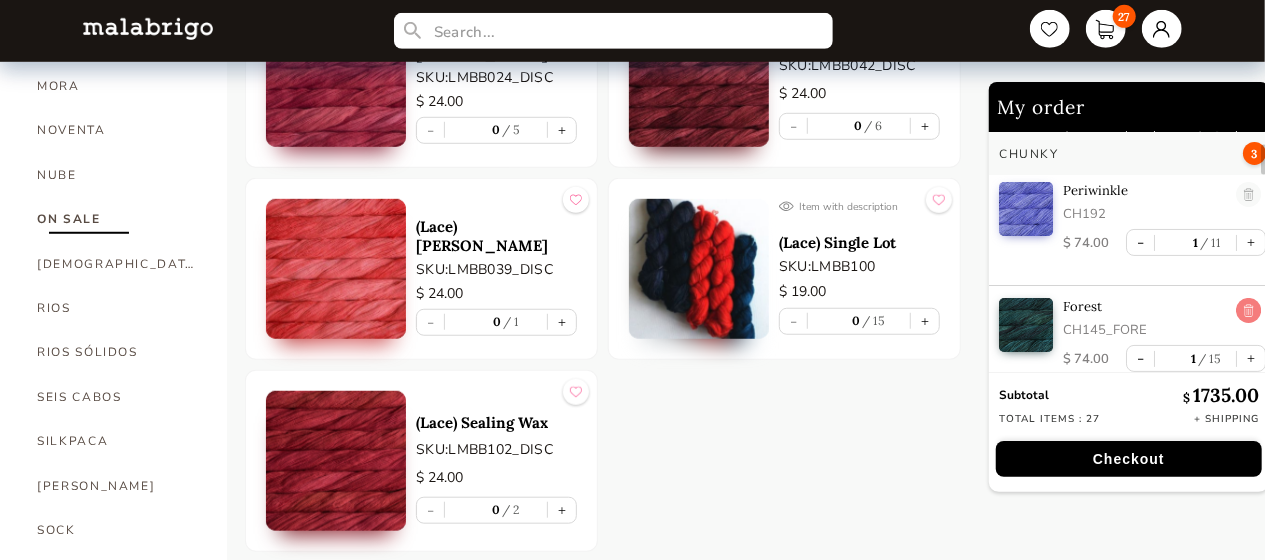click at bounding box center [1248, 311] 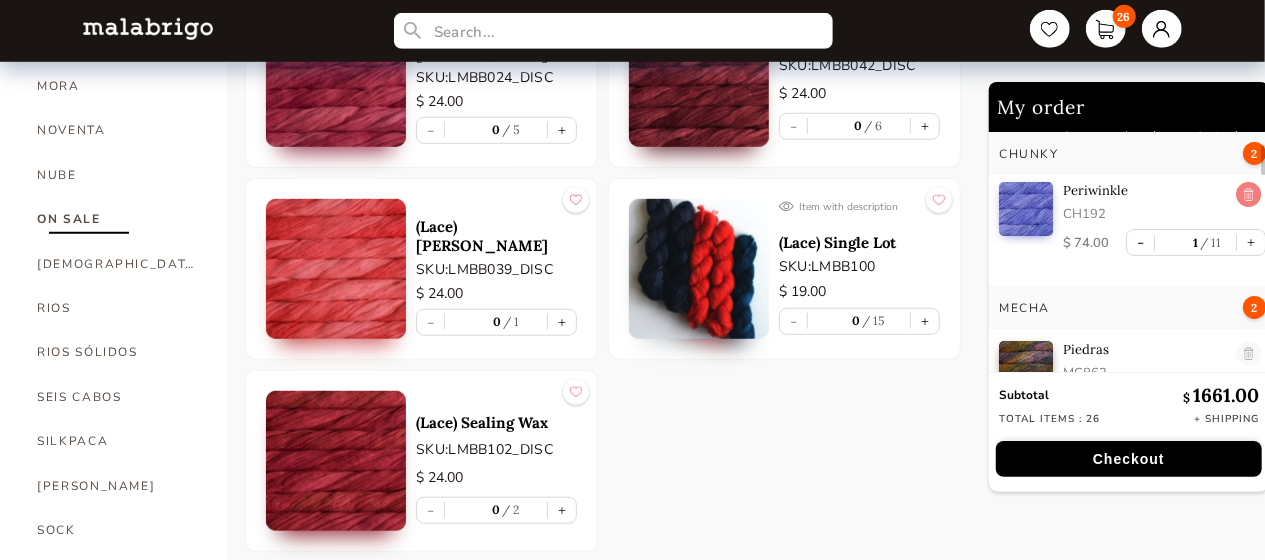 click at bounding box center [1248, 195] 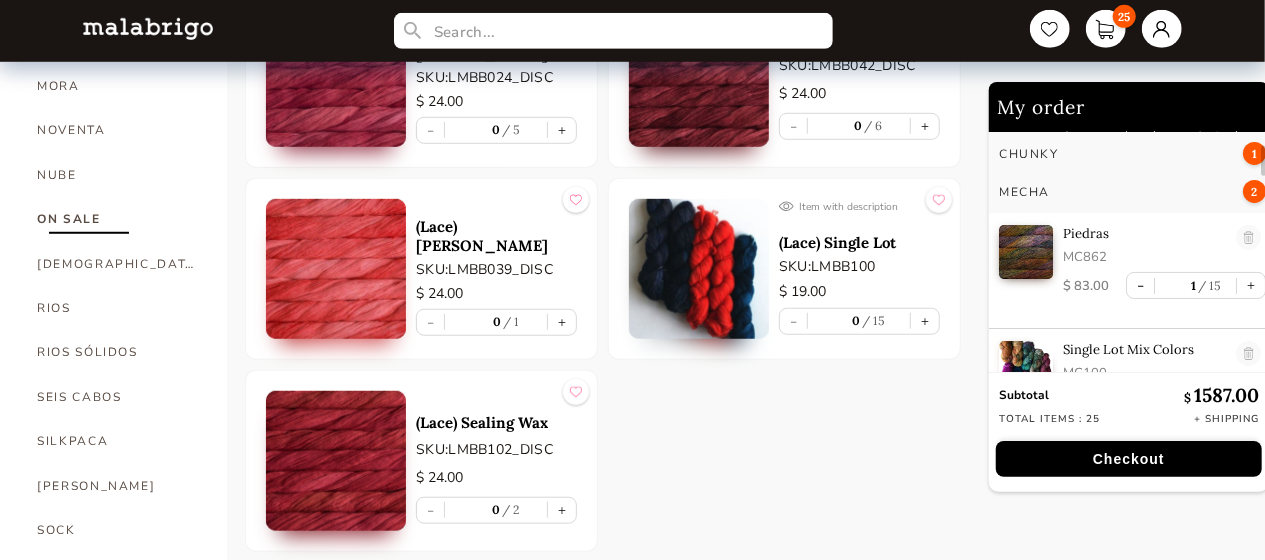 scroll, scrollTop: 0, scrollLeft: 0, axis: both 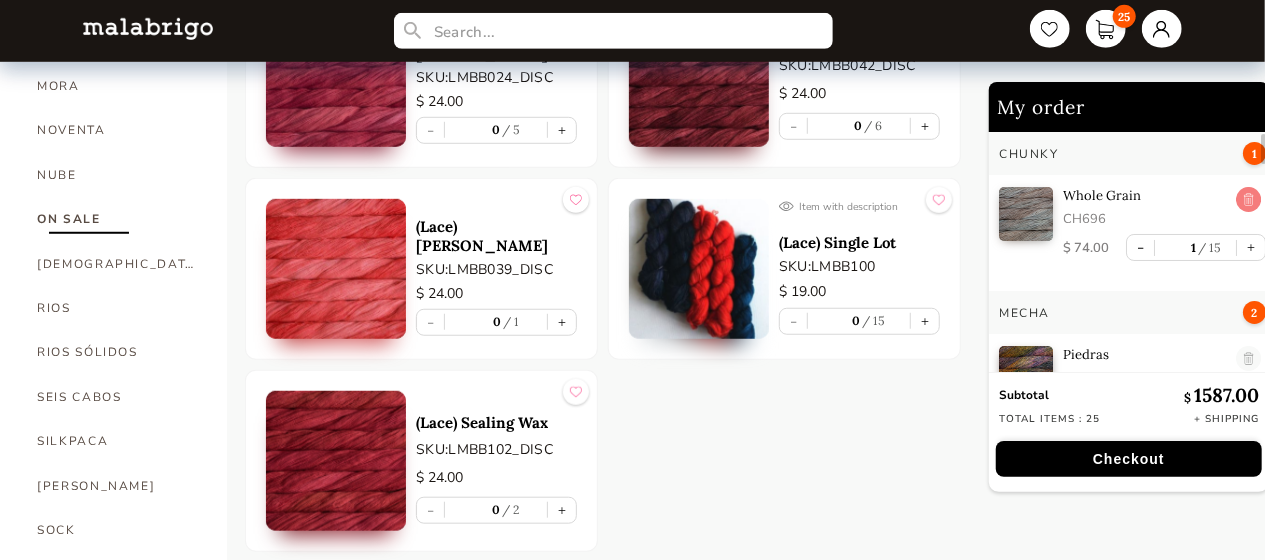 click at bounding box center [1248, 200] 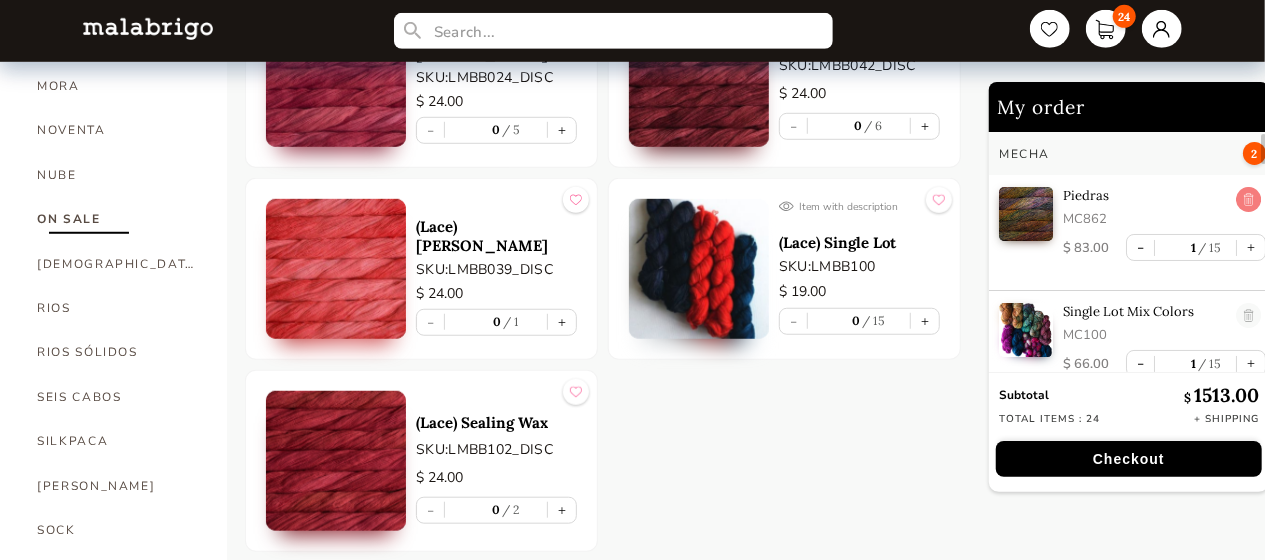 click at bounding box center (1248, 200) 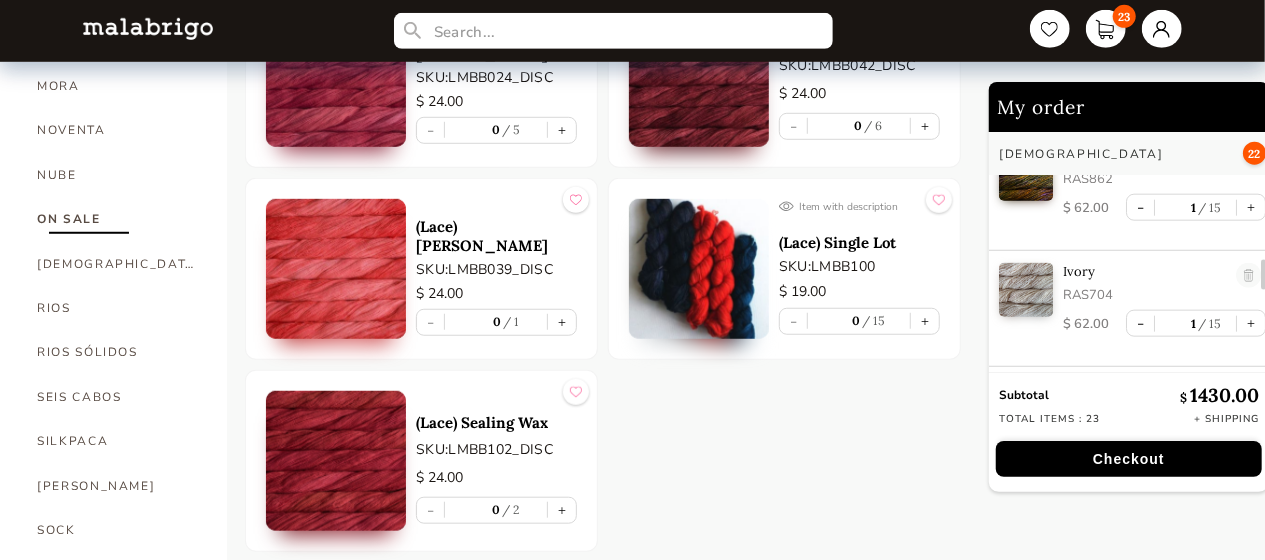scroll, scrollTop: 1130, scrollLeft: 0, axis: vertical 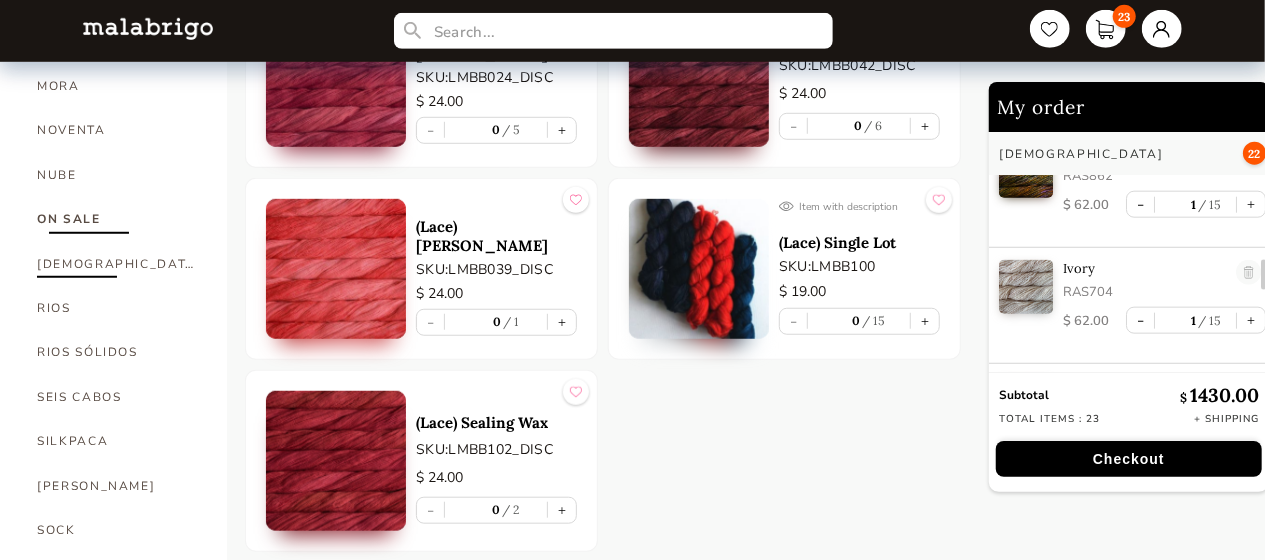 click on "[DEMOGRAPHIC_DATA]" at bounding box center (117, 264) 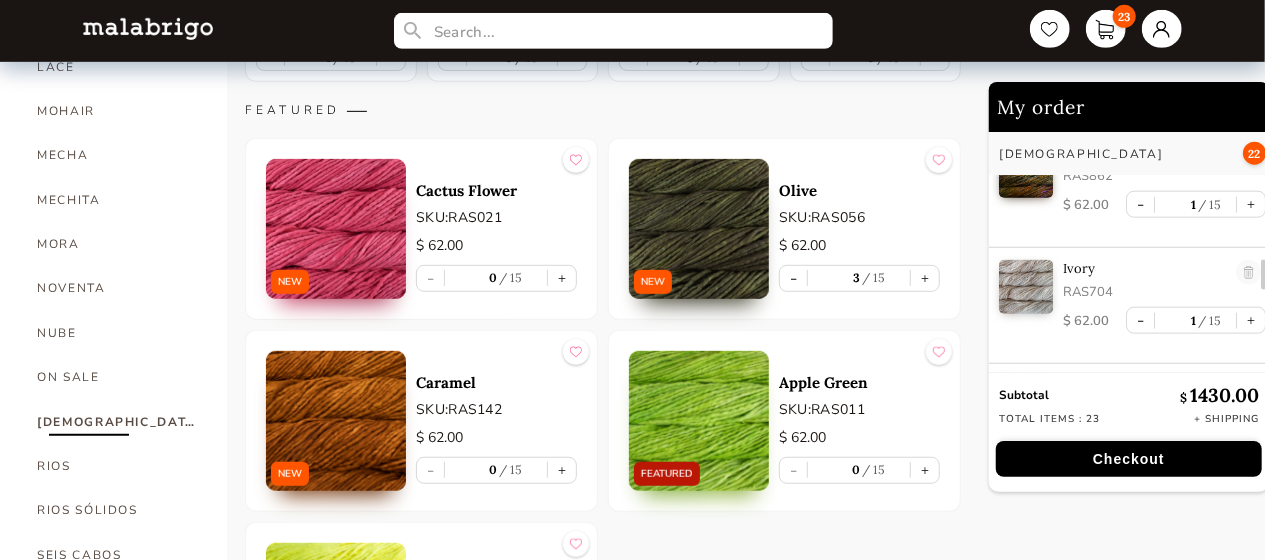 scroll, scrollTop: 476, scrollLeft: 0, axis: vertical 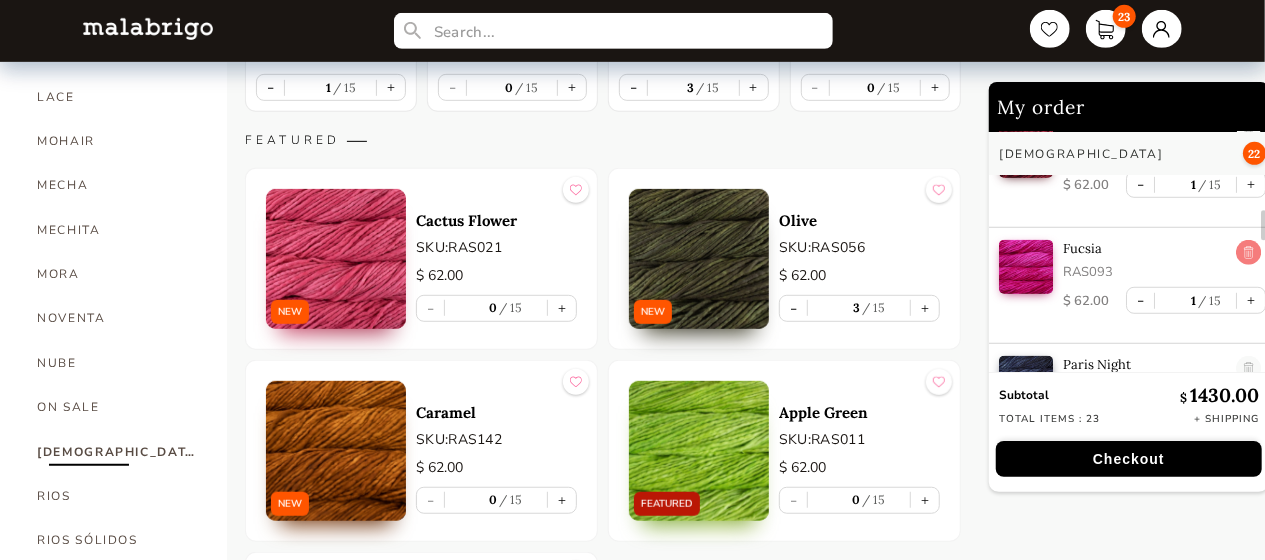 click at bounding box center [1248, 253] 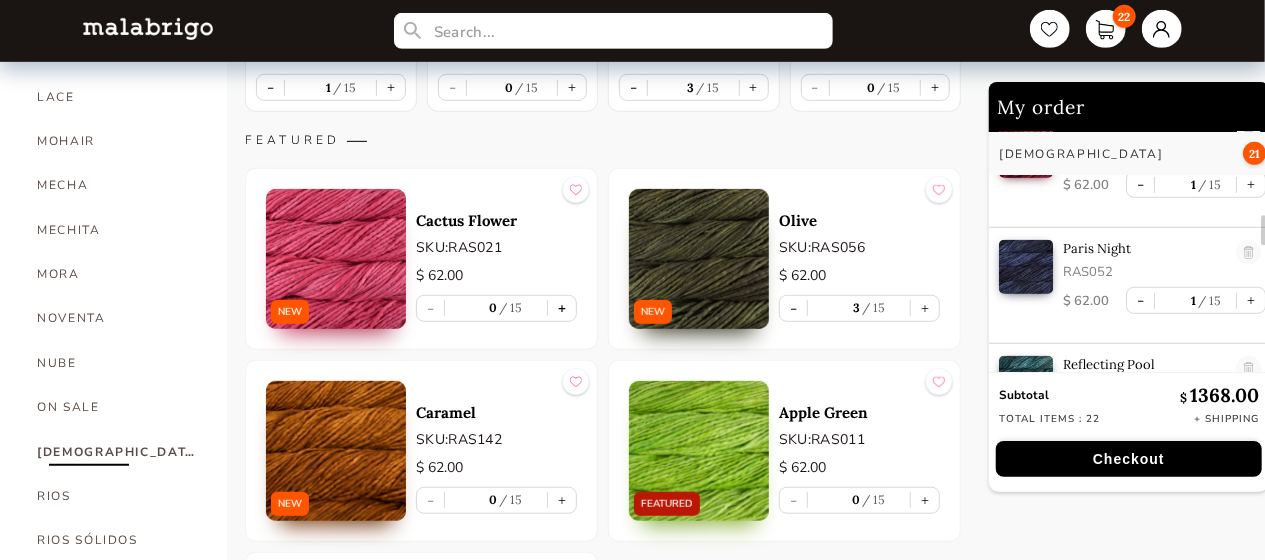 click on "+" at bounding box center (562, 308) 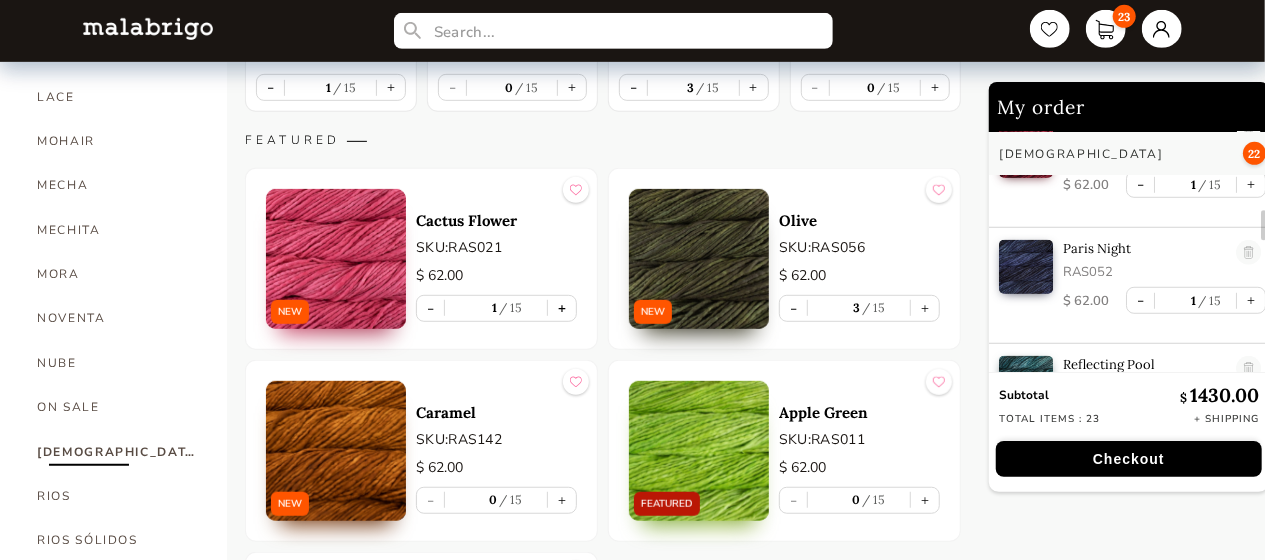 scroll, scrollTop: 853, scrollLeft: 0, axis: vertical 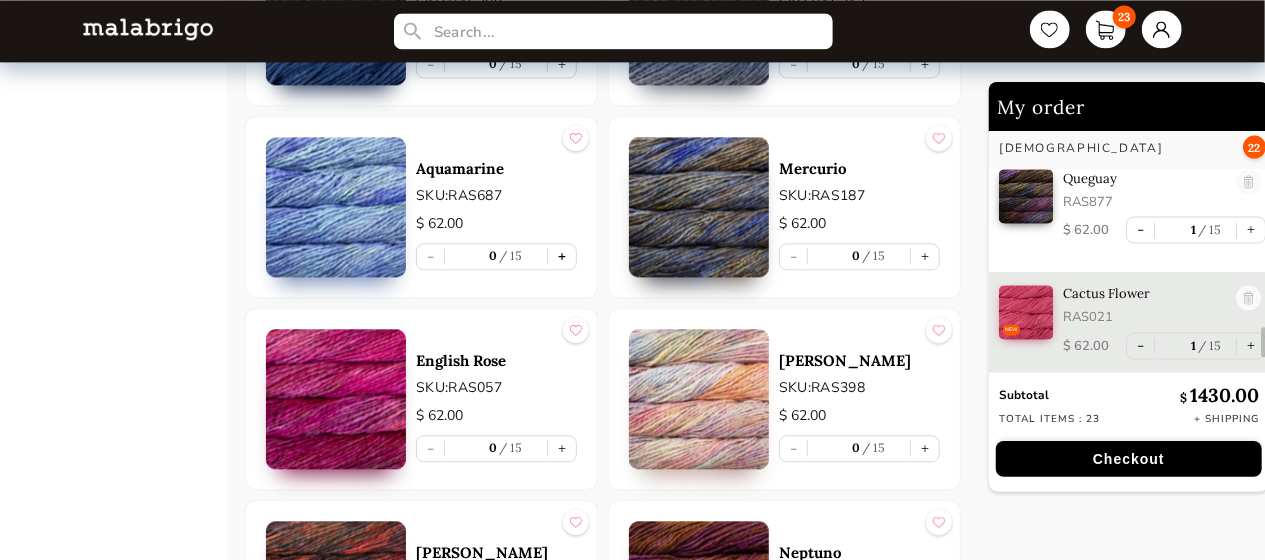 click on "+" at bounding box center (562, 256) 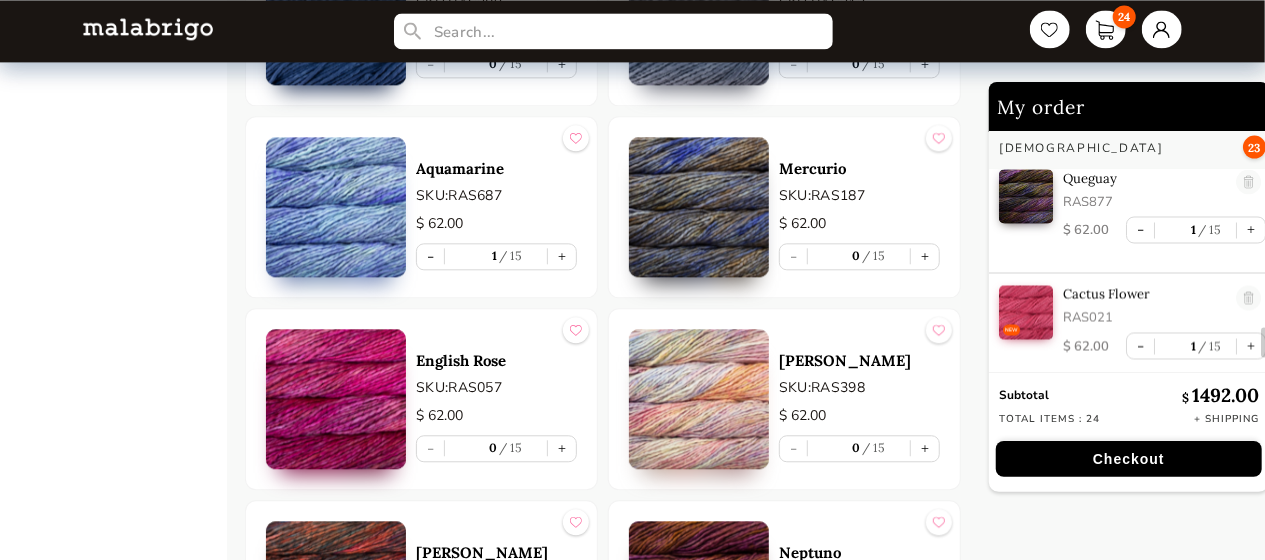 scroll, scrollTop: 1910, scrollLeft: 0, axis: vertical 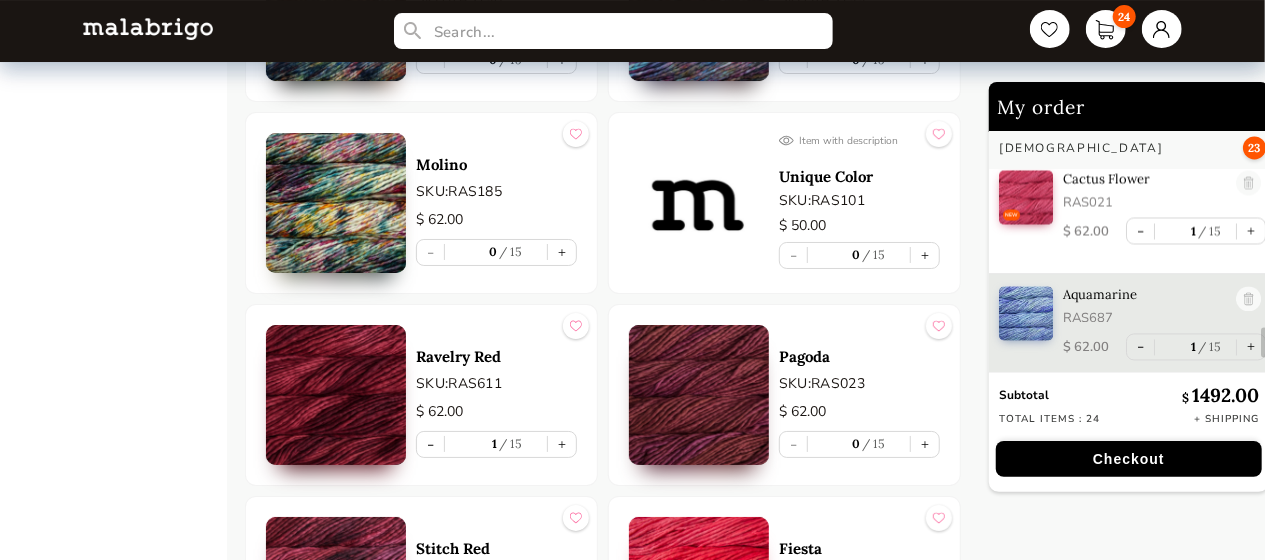 click at bounding box center [786, 140] 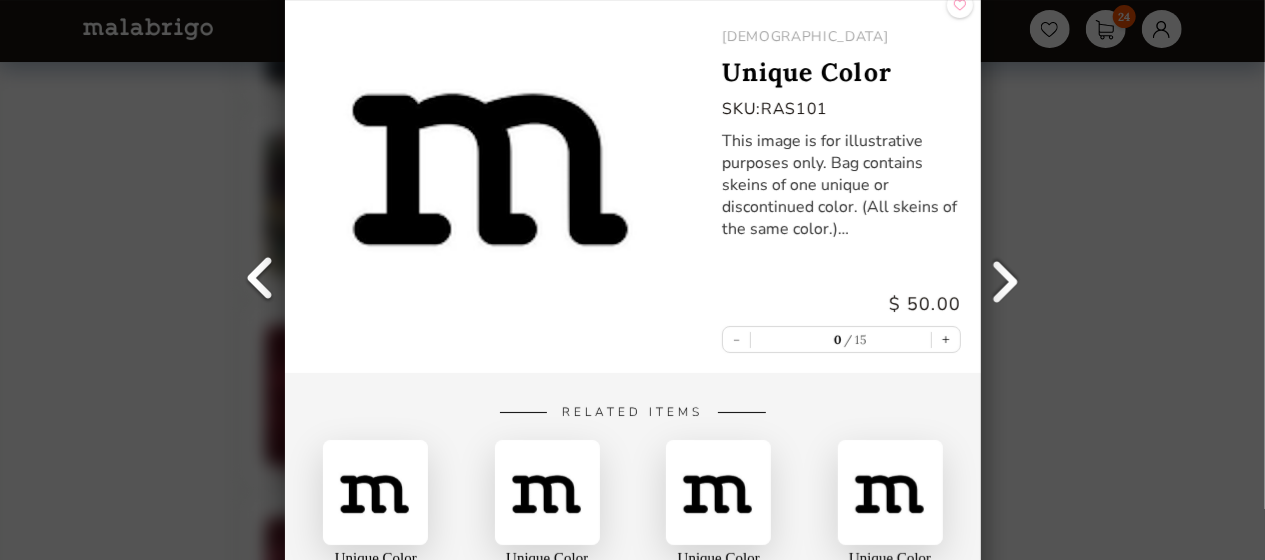 scroll, scrollTop: 0, scrollLeft: 0, axis: both 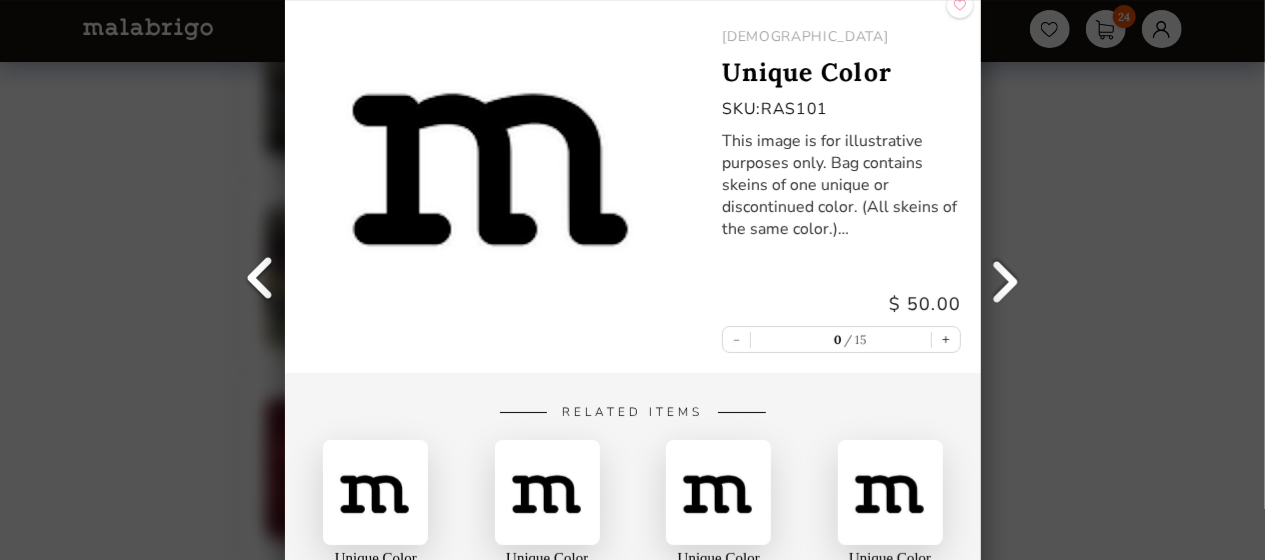click on "Back RASTA Unique Color SKU:  RAS101 This image is for illustrative purposes only. Bag contains skeins of one unique or discontinued color. (All skeins of the same color.)
All bags are different. No returns.
$   50.00 - 0 15 + Related Items Unique Color Nube Unique Color Mecha Unique Color Washted Unique Color Verano" at bounding box center (632, 280) 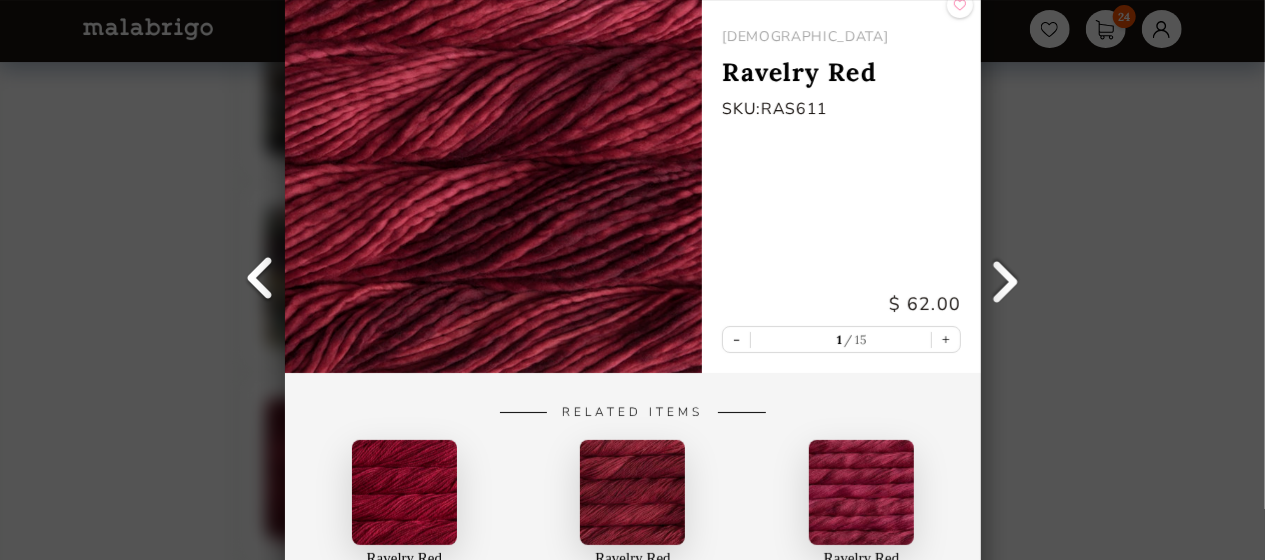 click on "Back RASTA Ravelry Red SKU:  RAS611 $   62.00 - 1 15 + Related Items Ravelry Red Chunky Ravelry Red Rios Ravelry Red Silkpaca" at bounding box center [632, 280] 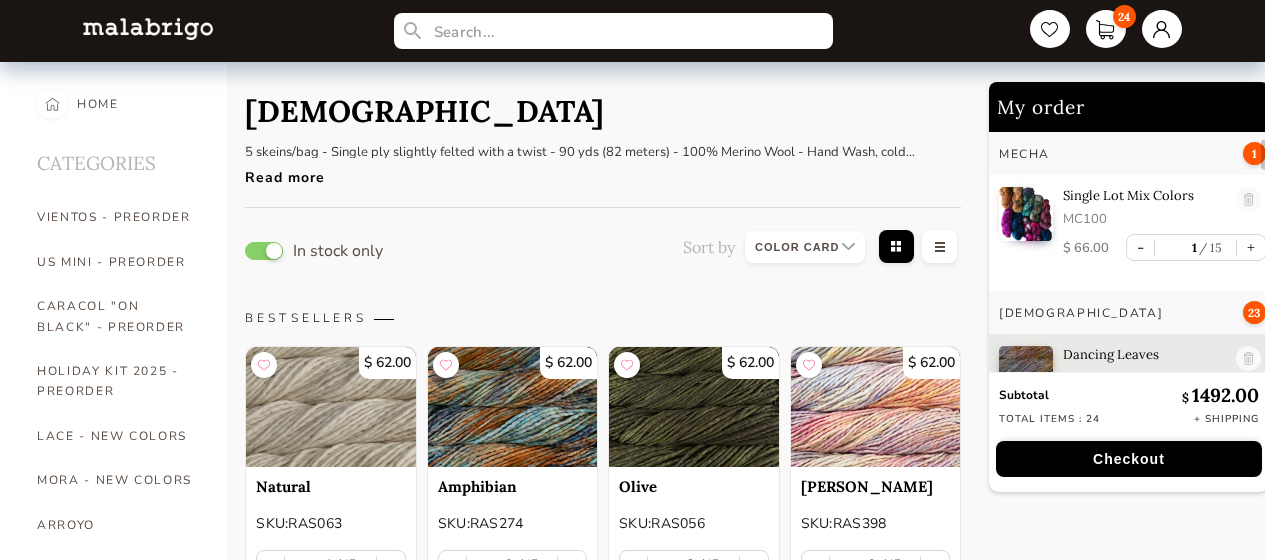 select on "INDEX" 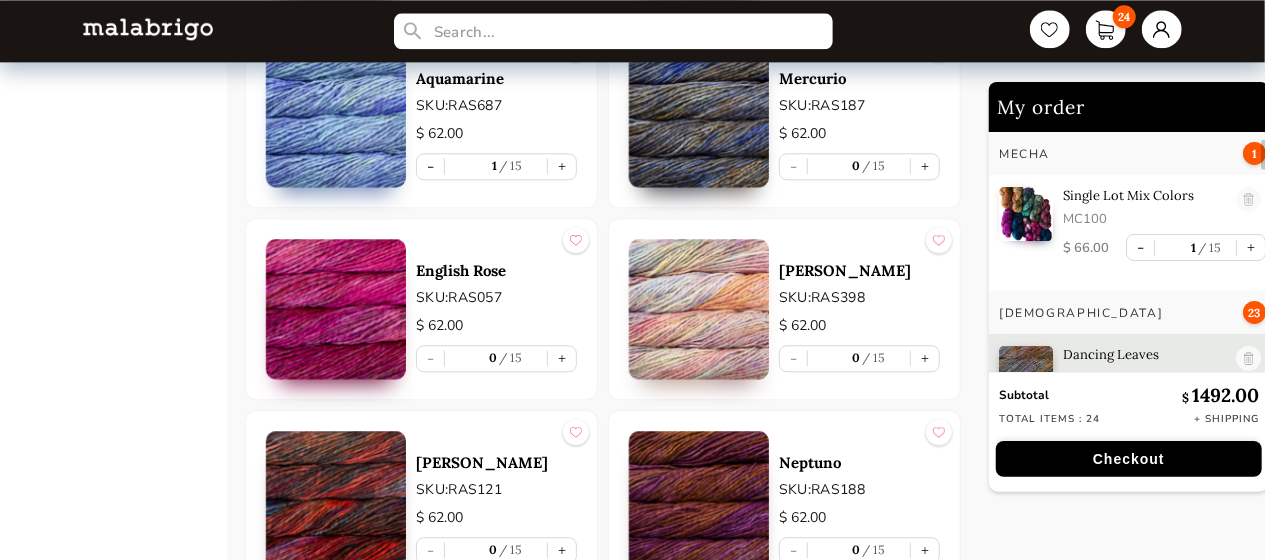 scroll, scrollTop: 6, scrollLeft: 0, axis: vertical 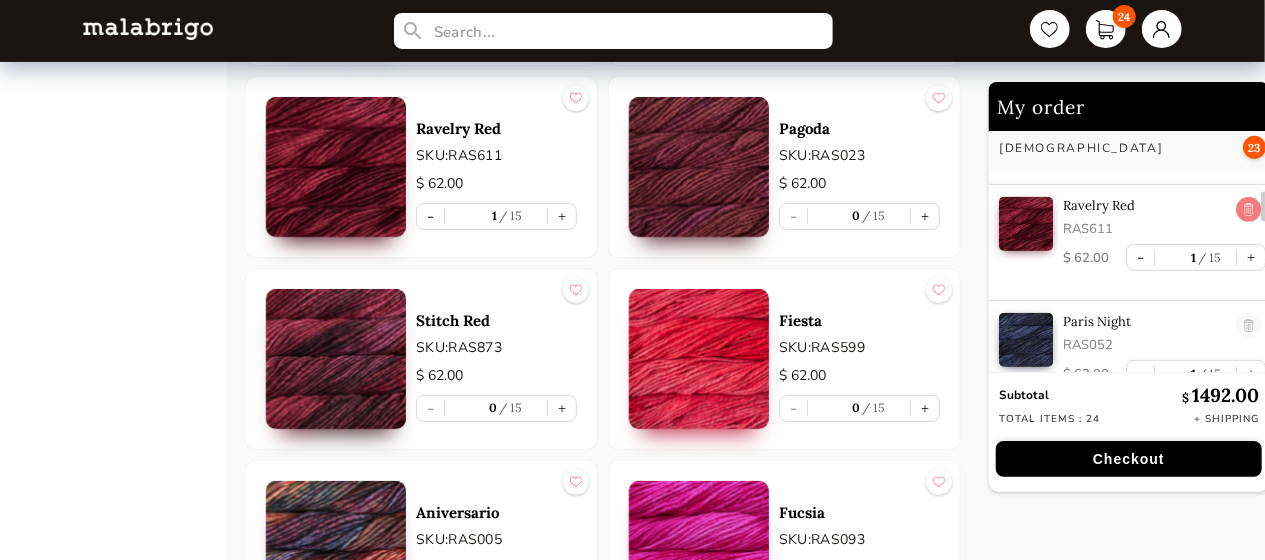 click at bounding box center (1248, 210) 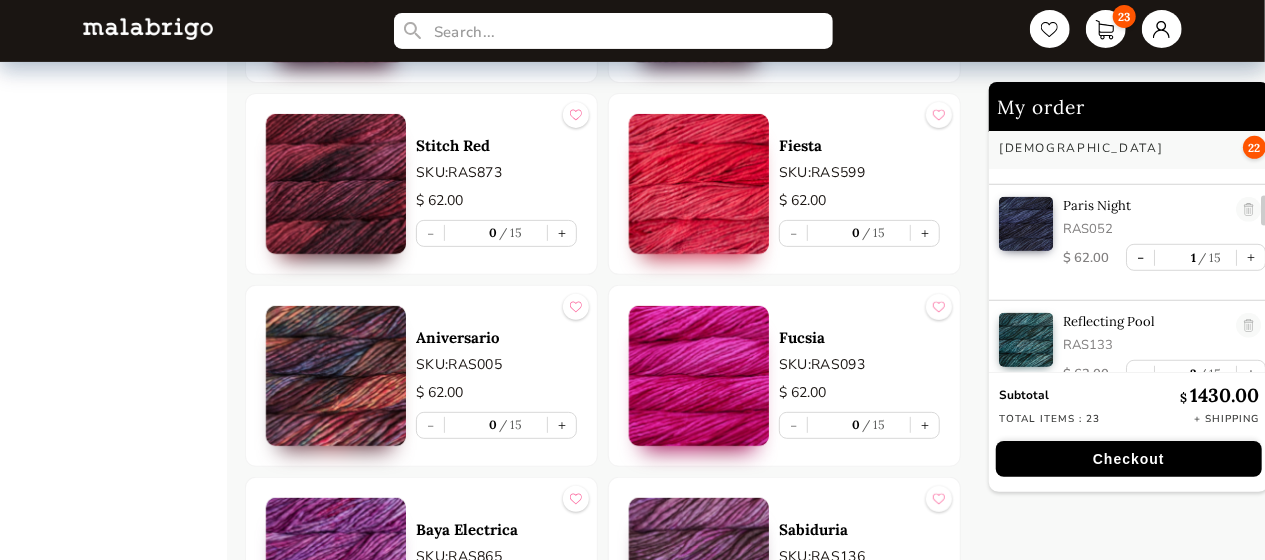 scroll, scrollTop: 4056, scrollLeft: 0, axis: vertical 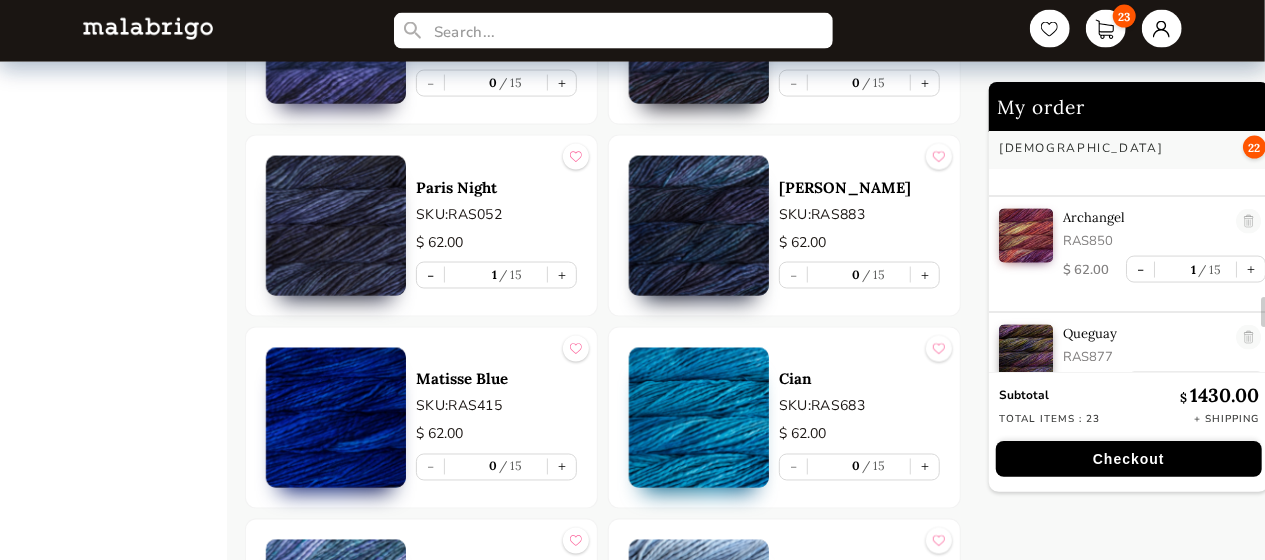 click on "HOME CATEGORIES VIENTOS - PREORDER US MINI - PREORDER CARACOL "ON BLACK" - PREORDER HOLIDAY KIT 2025 - PREORDER LACE - NEW COLORS MORA - NEW COLORS ARROYO BOOKS CLOUD CAPRINO CARACOL CHUNKY DOS TIERRAS FINITO LACE MOHAIR MECHA MECHITA MORA NOVENTA NUBE ON SALE RASTA RIOS RIOS SÓLIDOS SOCK CAKES - METAMORPHOSIS SEIS CABOS SILKPACA SILKY MERINO SOCK SUSURRO TOTES ULTIMATE SOCK VERANO WASHTED WORSTED" at bounding box center [127, 128] 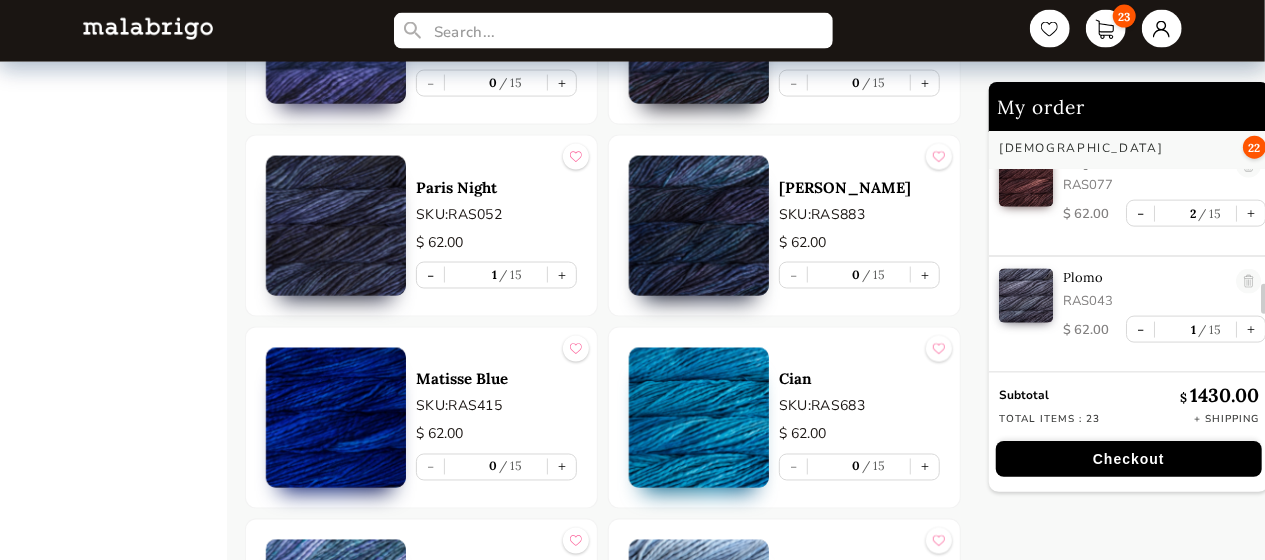 scroll, scrollTop: 1453, scrollLeft: 0, axis: vertical 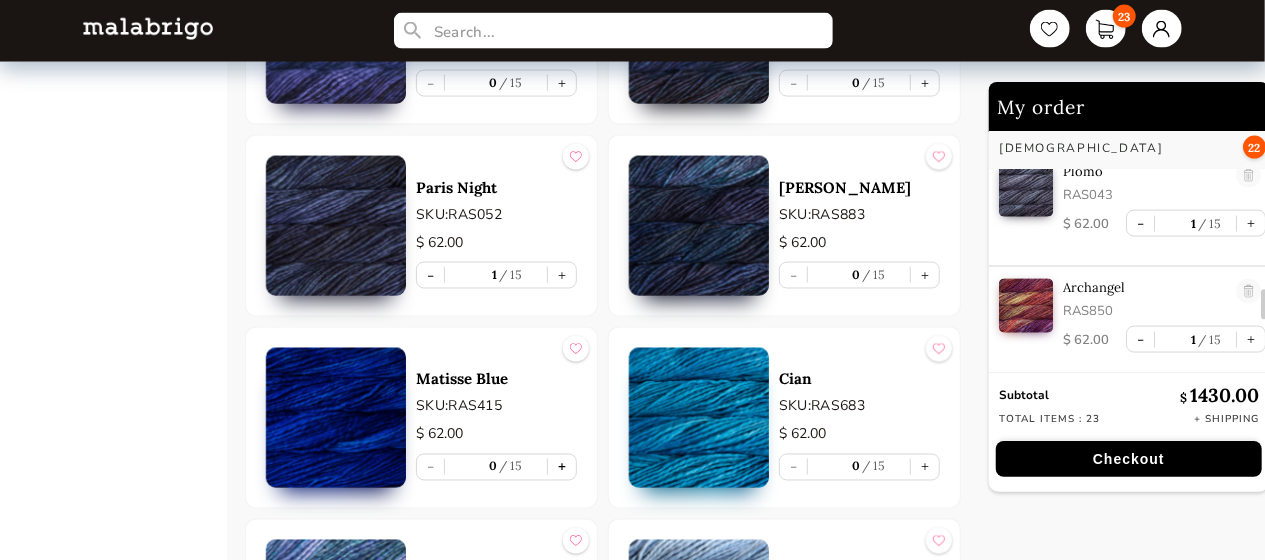 click on "+" at bounding box center [562, 467] 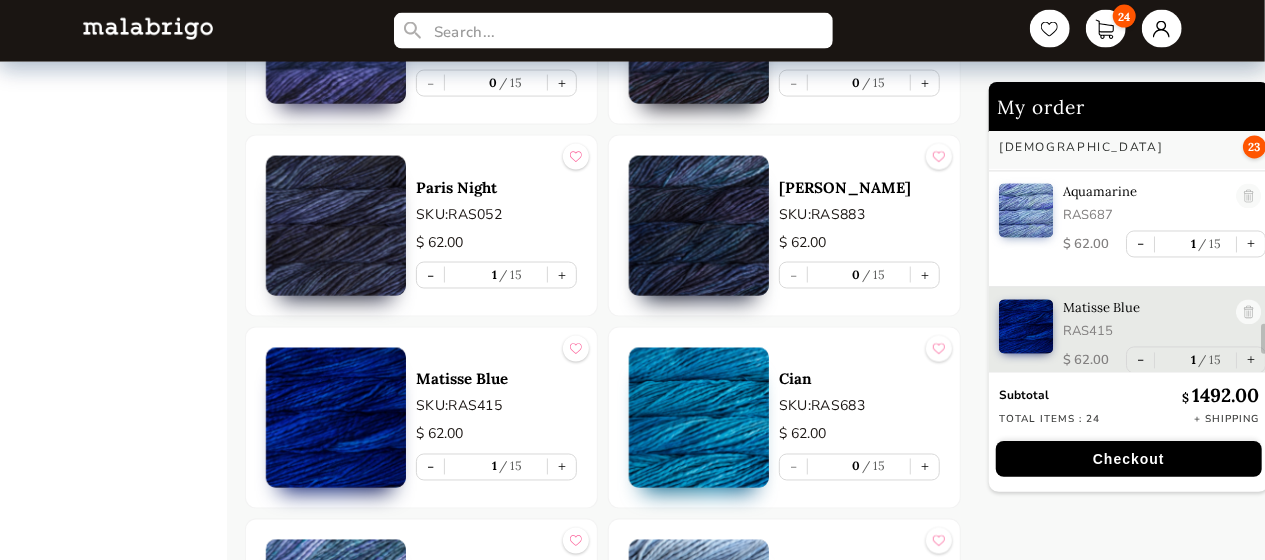 scroll, scrollTop: 1910, scrollLeft: 0, axis: vertical 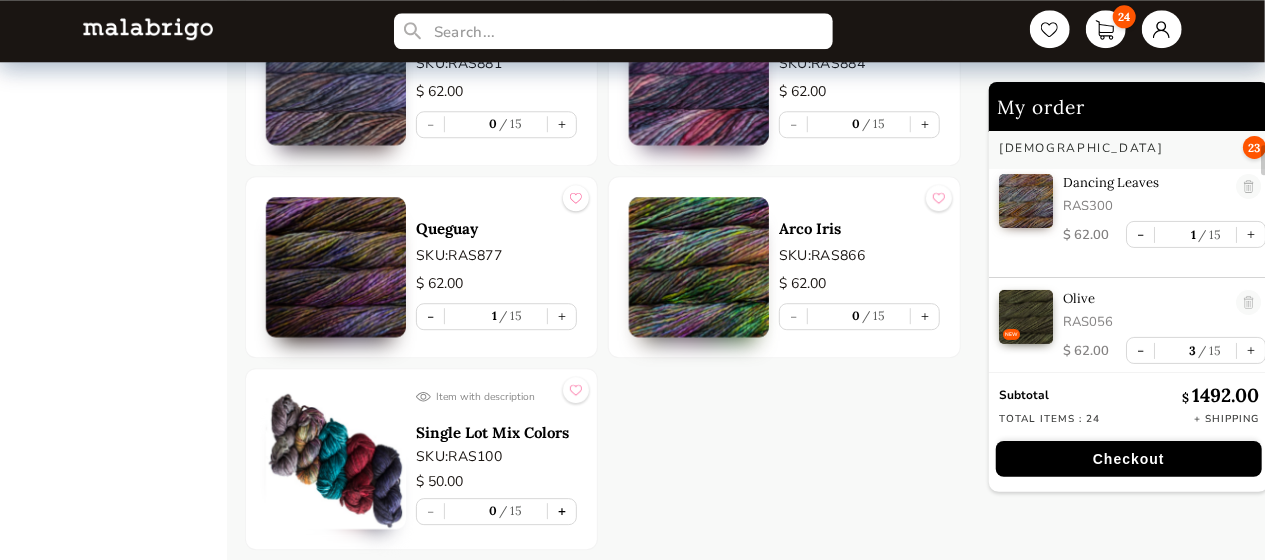 click on "+" at bounding box center [562, 511] 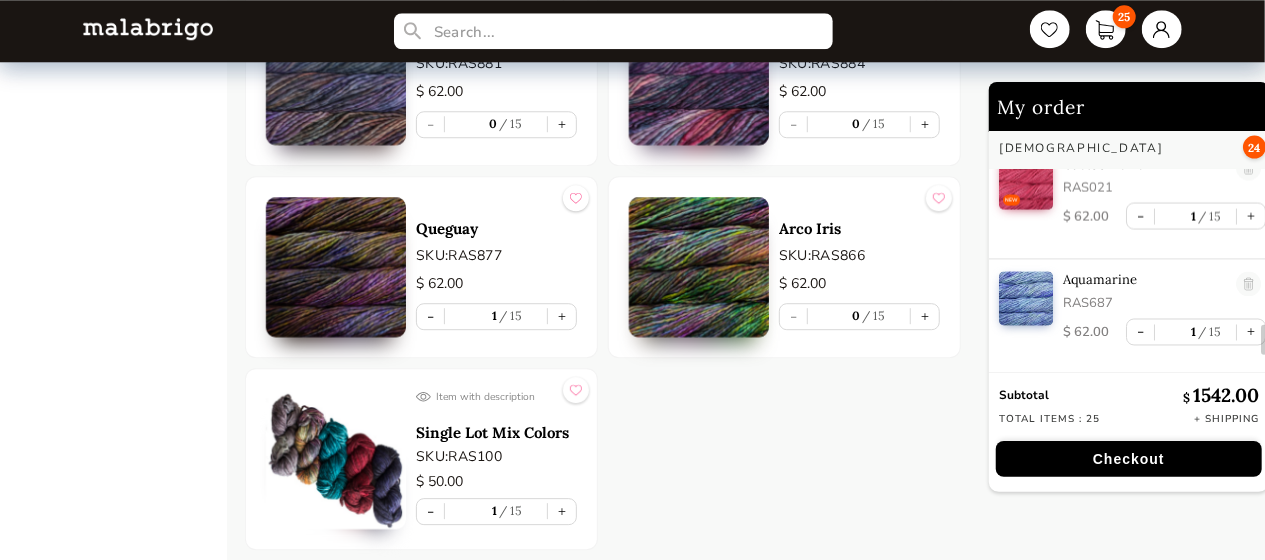 scroll, scrollTop: 2026, scrollLeft: 0, axis: vertical 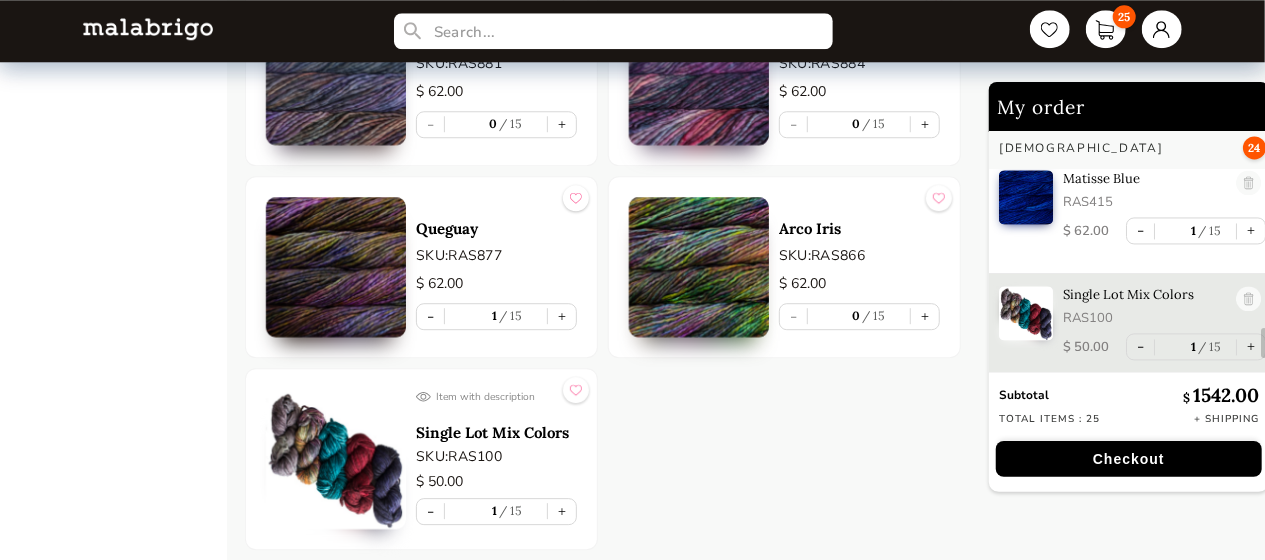 click at bounding box center [336, 459] 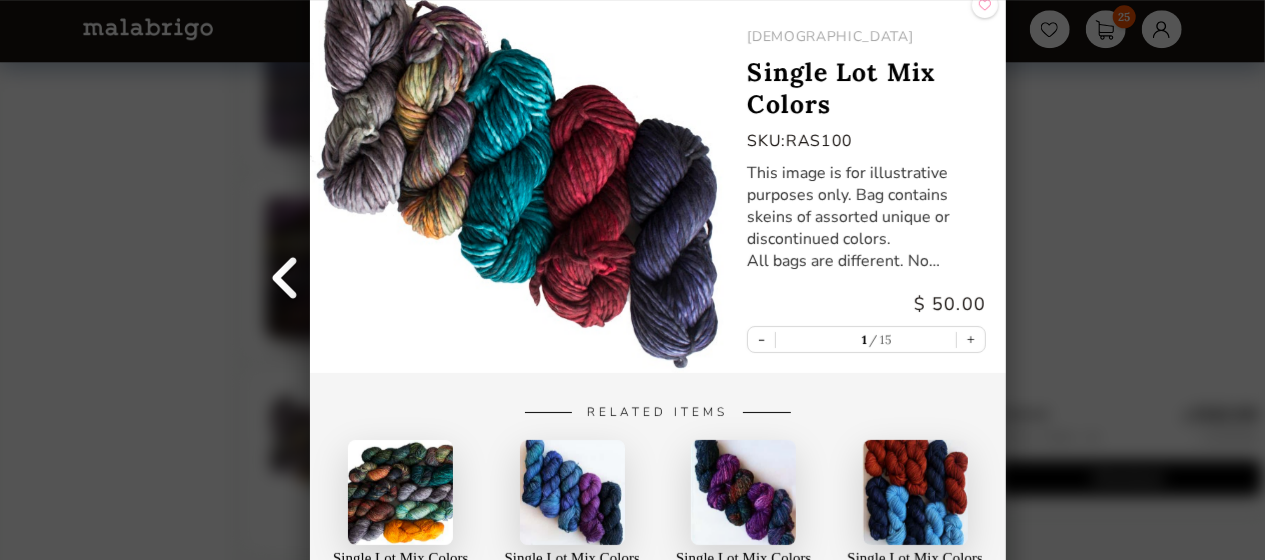 scroll, scrollTop: 0, scrollLeft: 0, axis: both 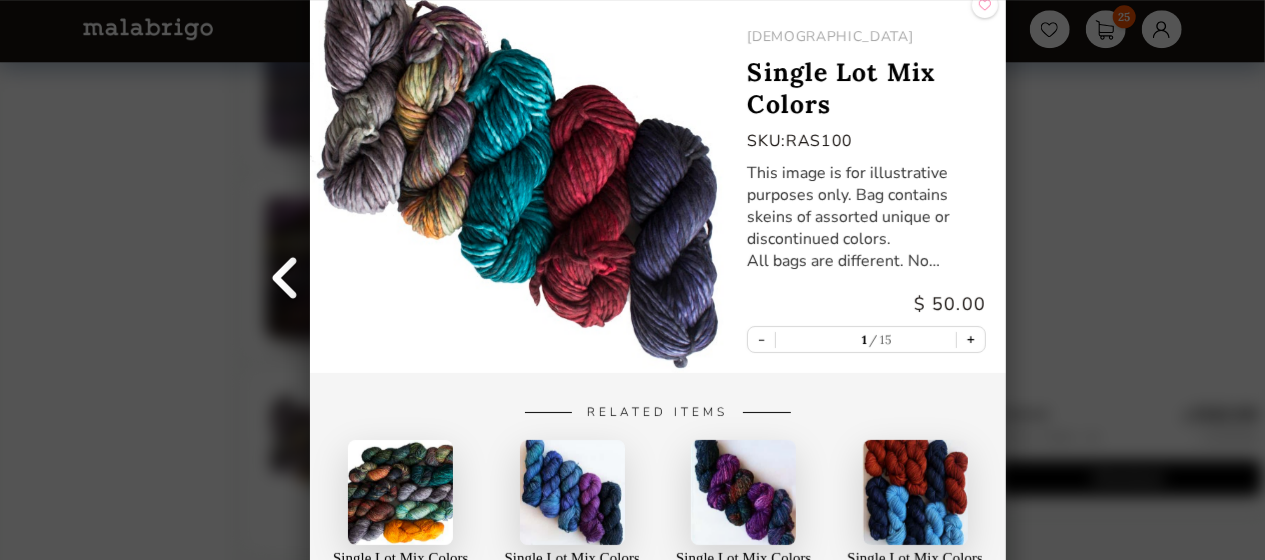 click on "+" at bounding box center [970, 340] 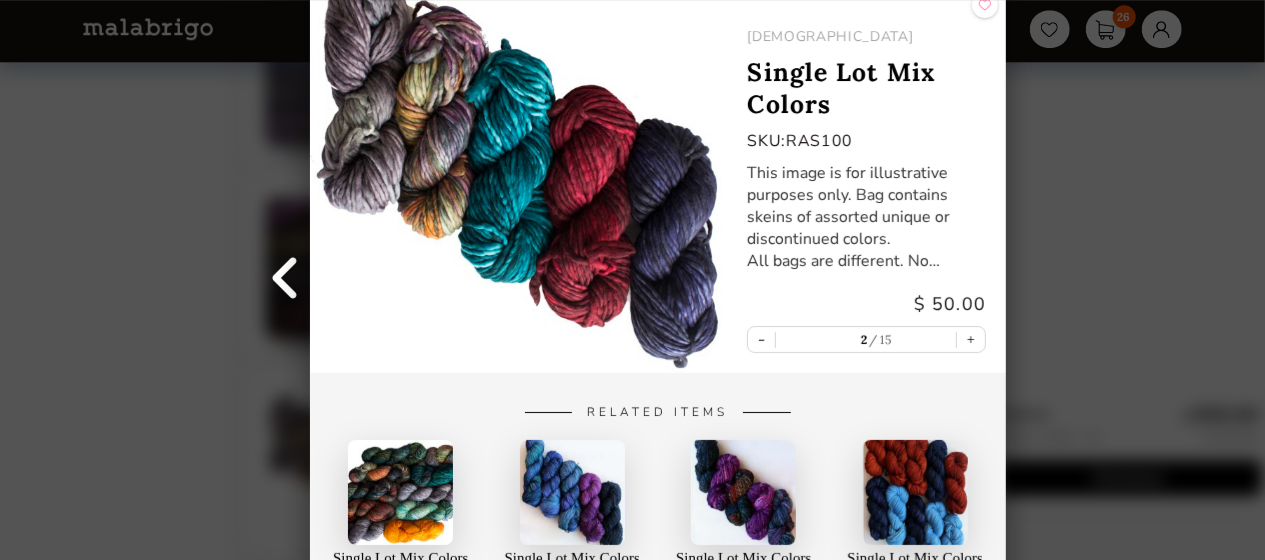 click on "Back RASTA Single Lot Mix Colors SKU:  RAS100 This image is for illustrative purposes only. Bag contains skeins of assorted unique or discontinued colors.
All bags are different. No returns allowed.
$   50.00 - 2 15 + Related Items Single Lot Mix Colors Washted Single Lot Mix Colors Arroyo Single Lot Mix Colors Caracol Single Lot Mix Colors Chunky" at bounding box center (632, 280) 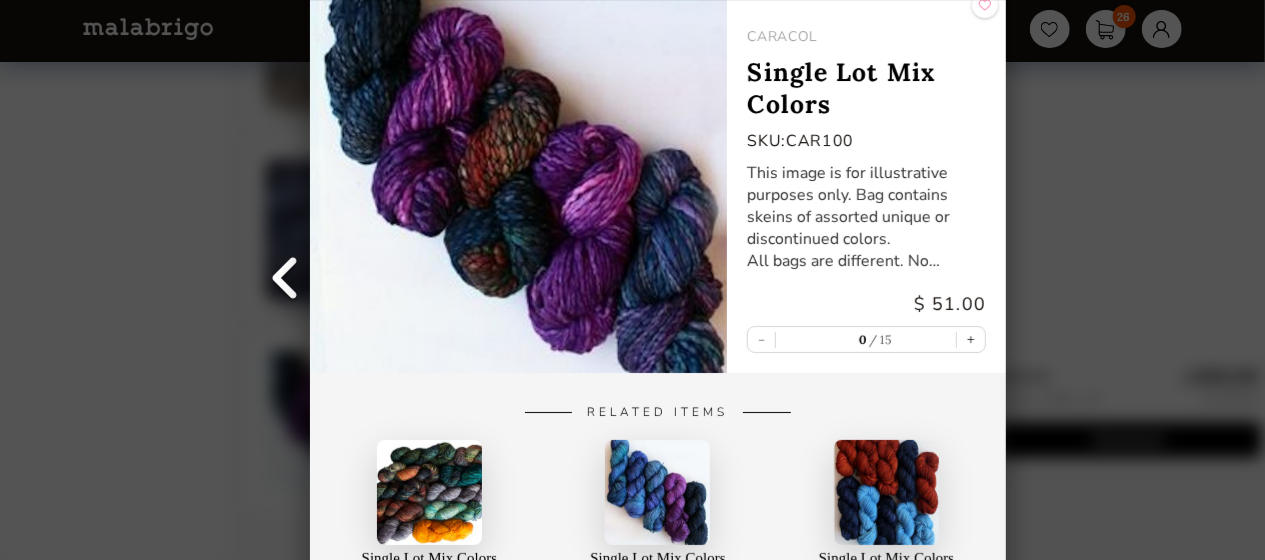 scroll, scrollTop: 3754, scrollLeft: 0, axis: vertical 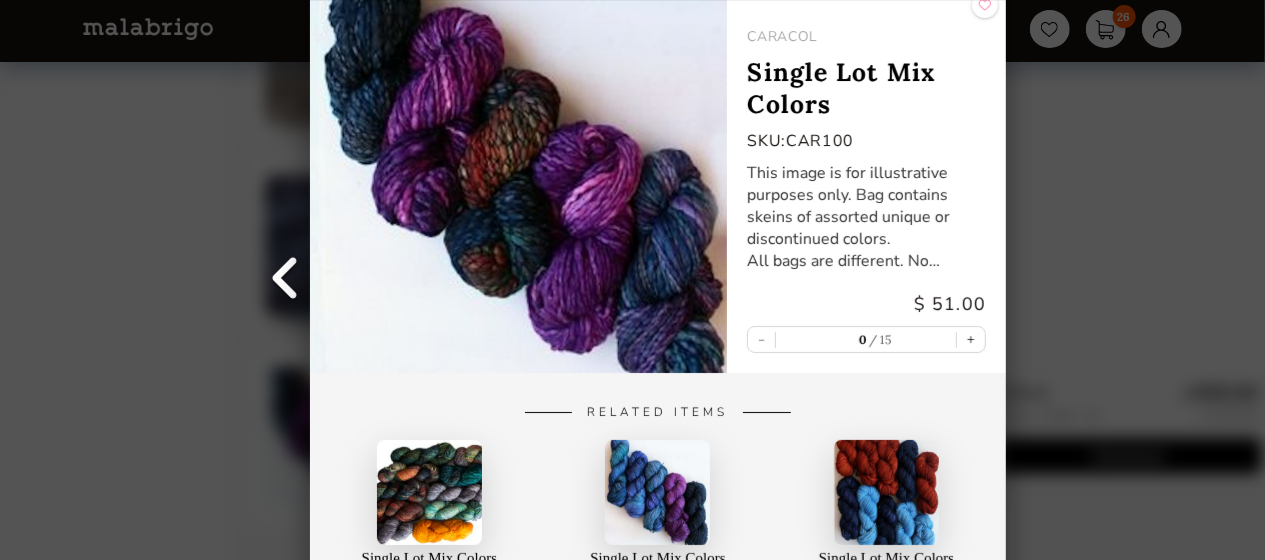 click at bounding box center (657, 493) 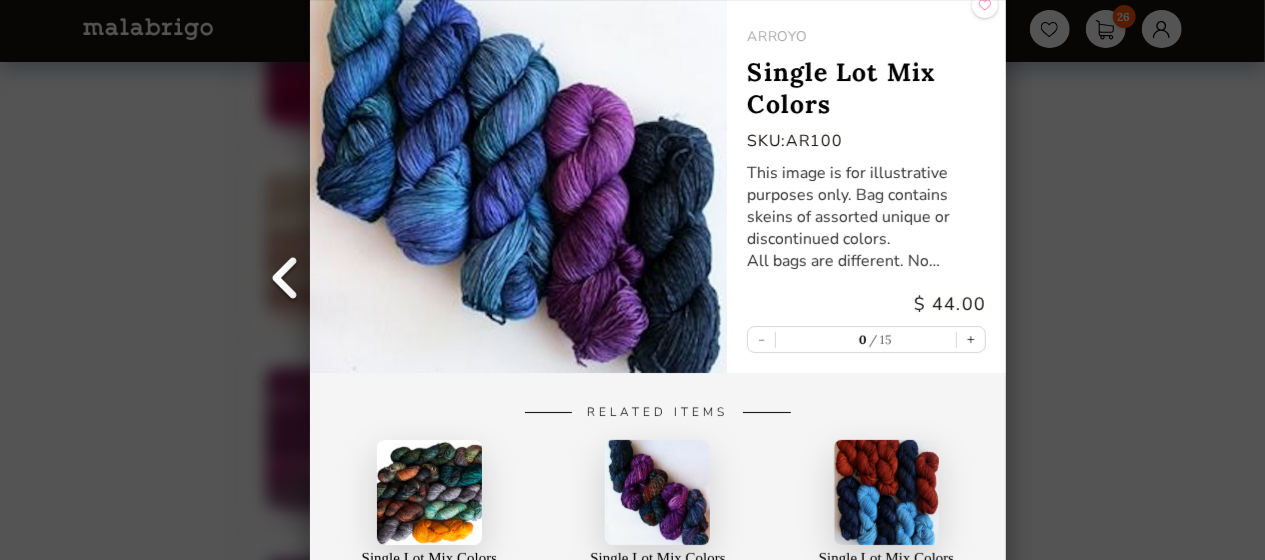 click at bounding box center (428, 493) 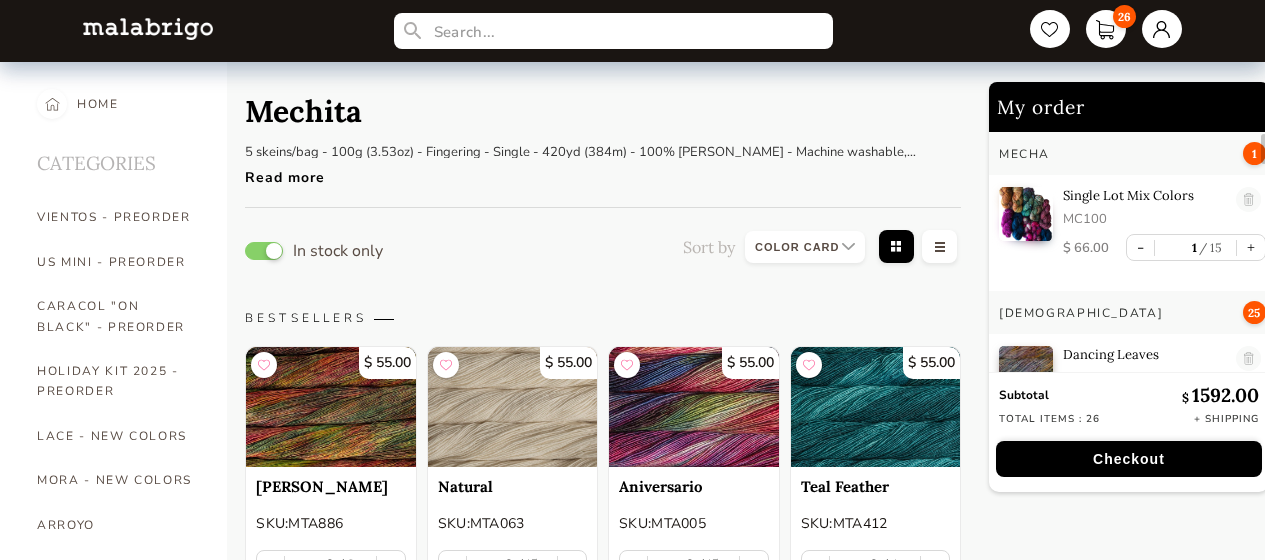 select on "INDEX" 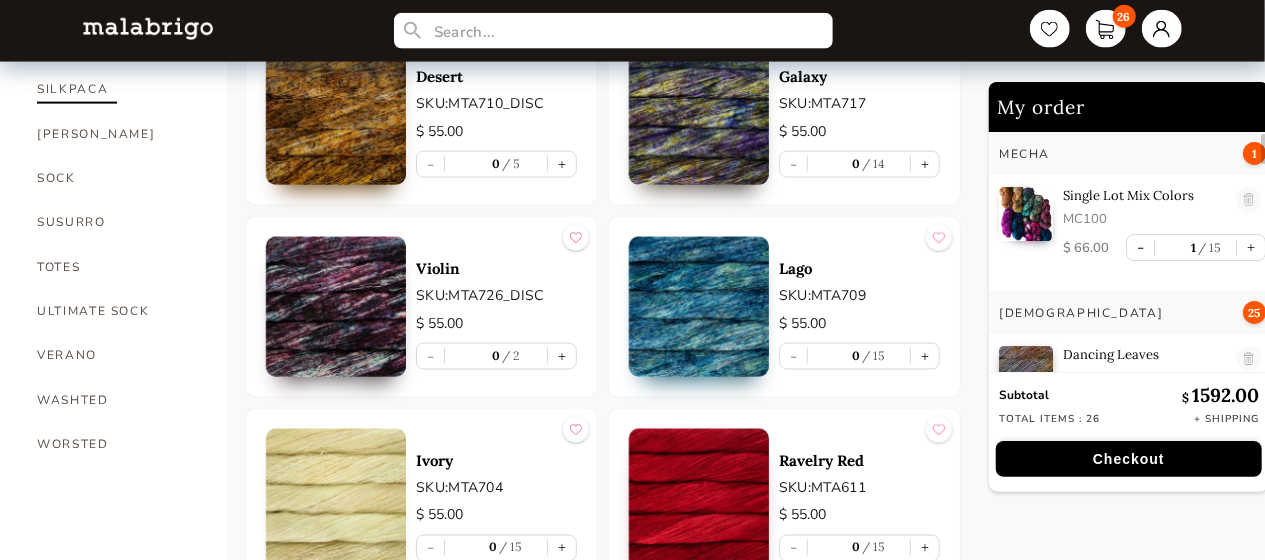 scroll, scrollTop: 1391, scrollLeft: 0, axis: vertical 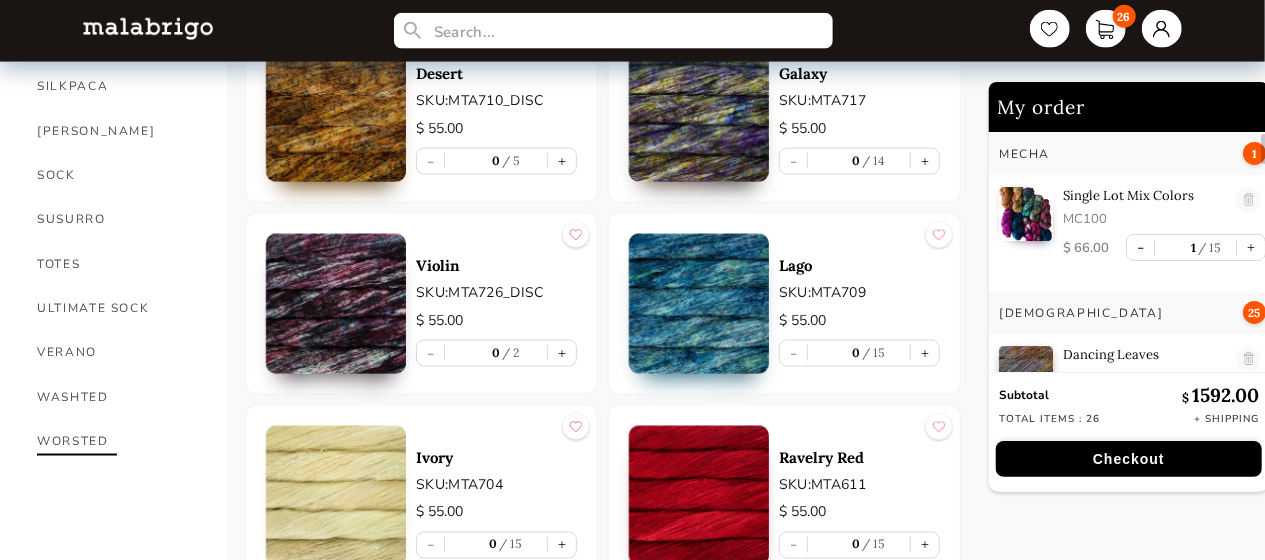 click on "WORSTED" at bounding box center (117, 441) 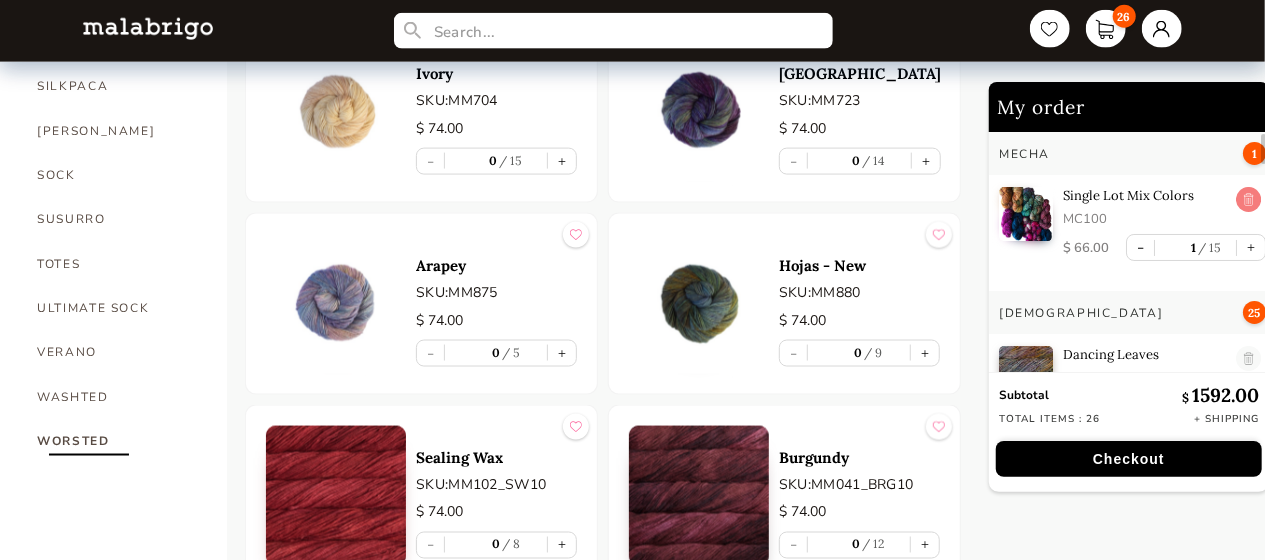 click at bounding box center [1248, 200] 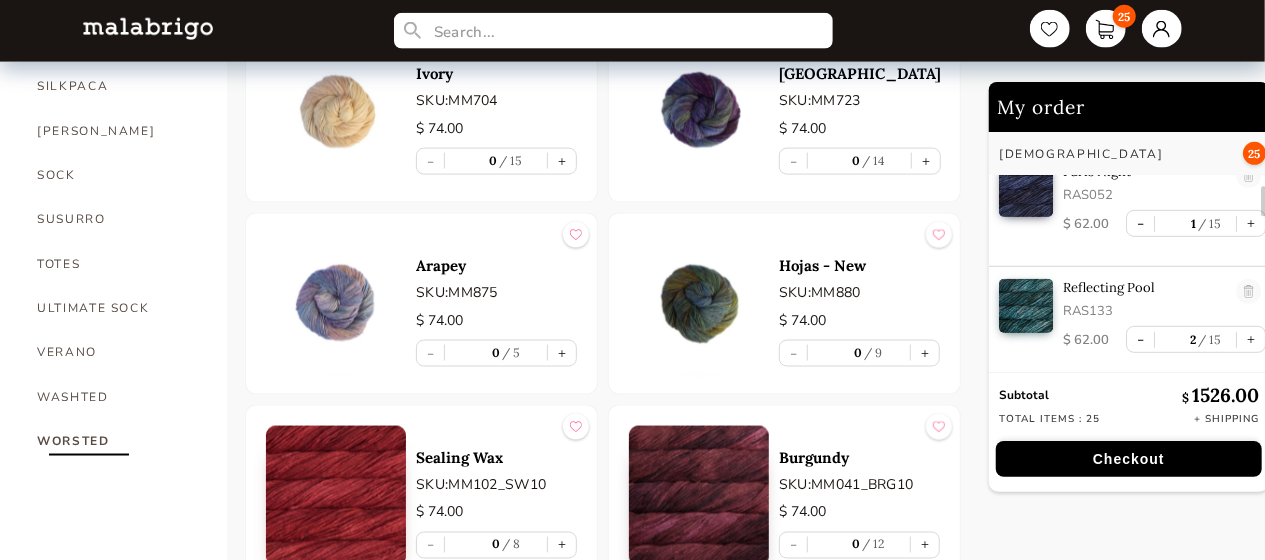 scroll, scrollTop: 489, scrollLeft: 0, axis: vertical 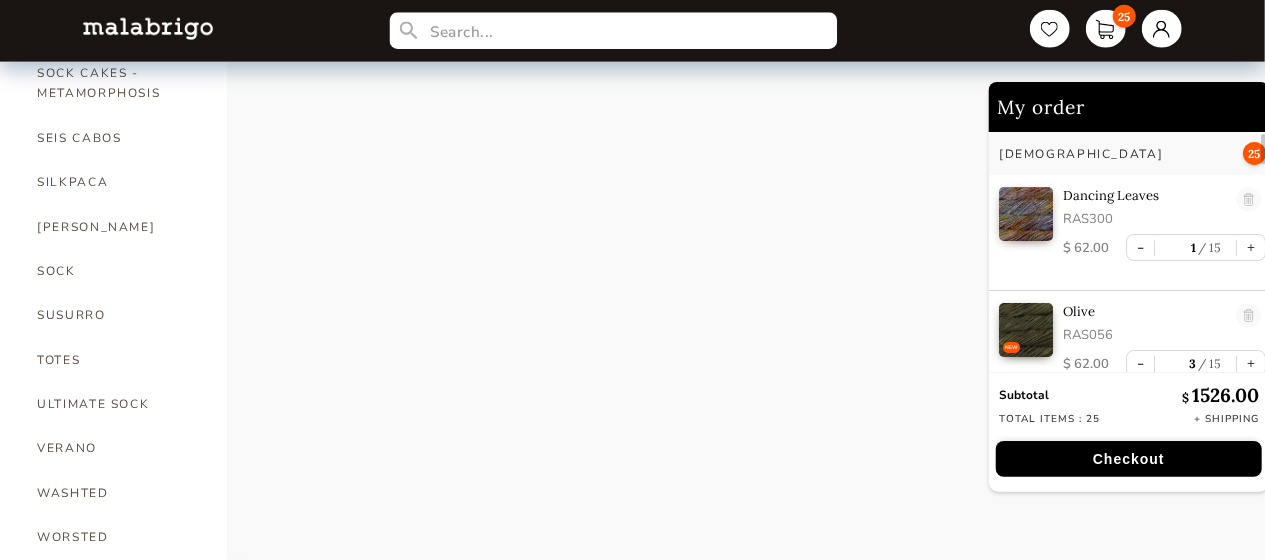 click at bounding box center [613, 31] 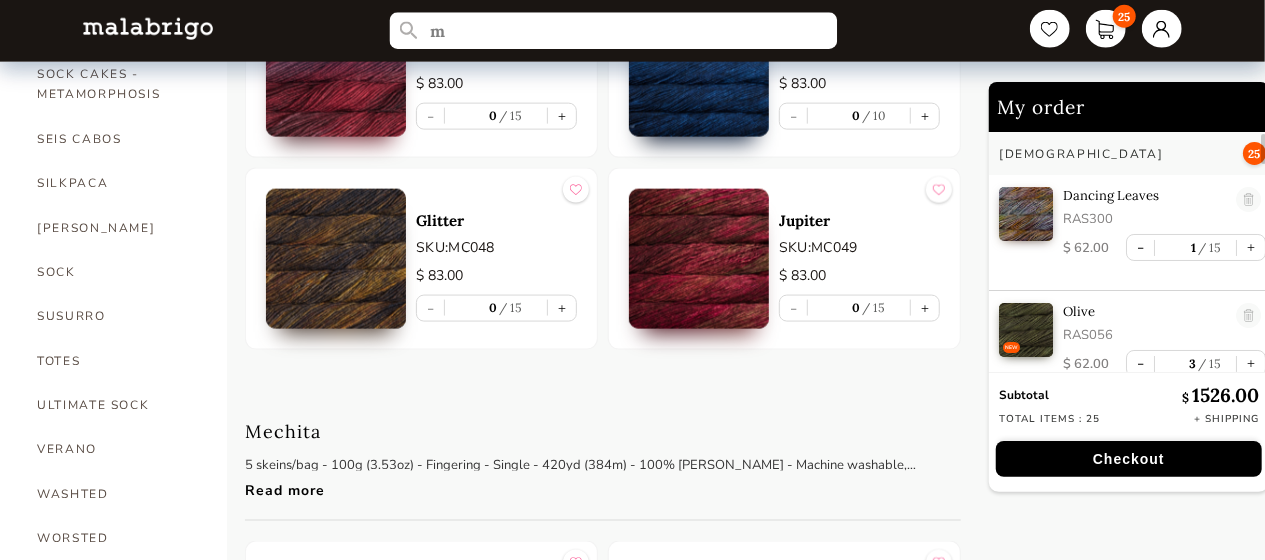scroll, scrollTop: 1391, scrollLeft: 0, axis: vertical 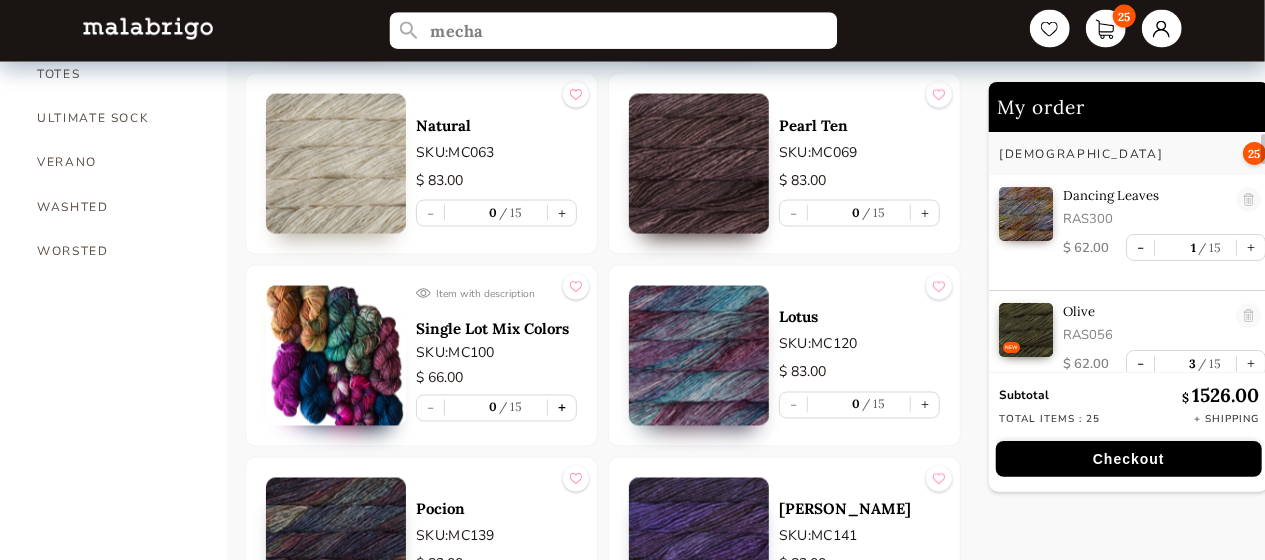 type on "mecha" 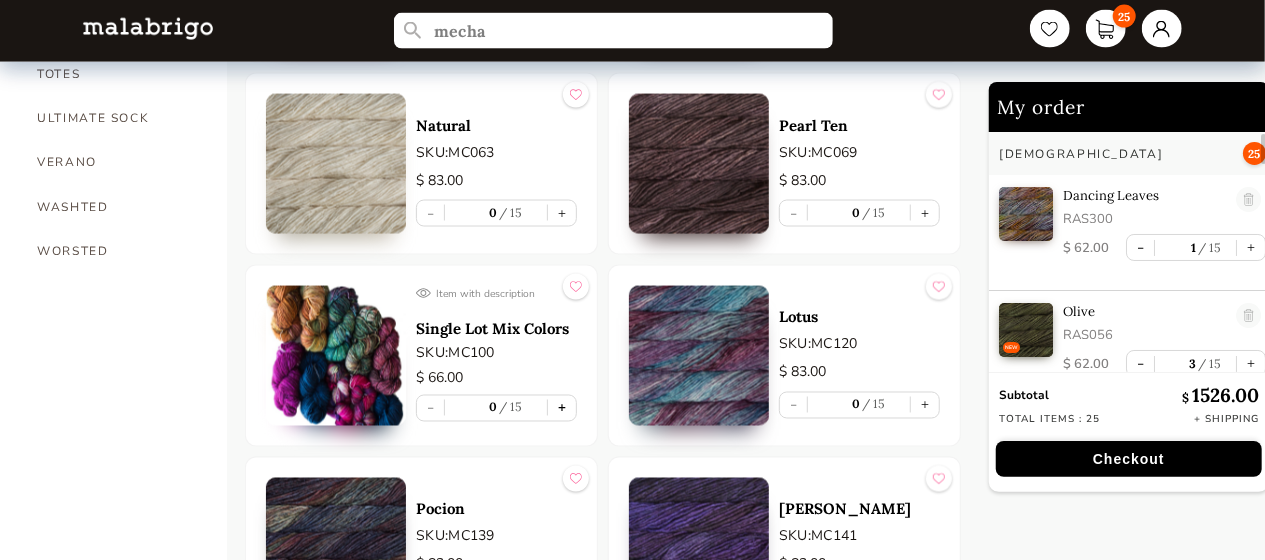 click on "+" at bounding box center (562, 408) 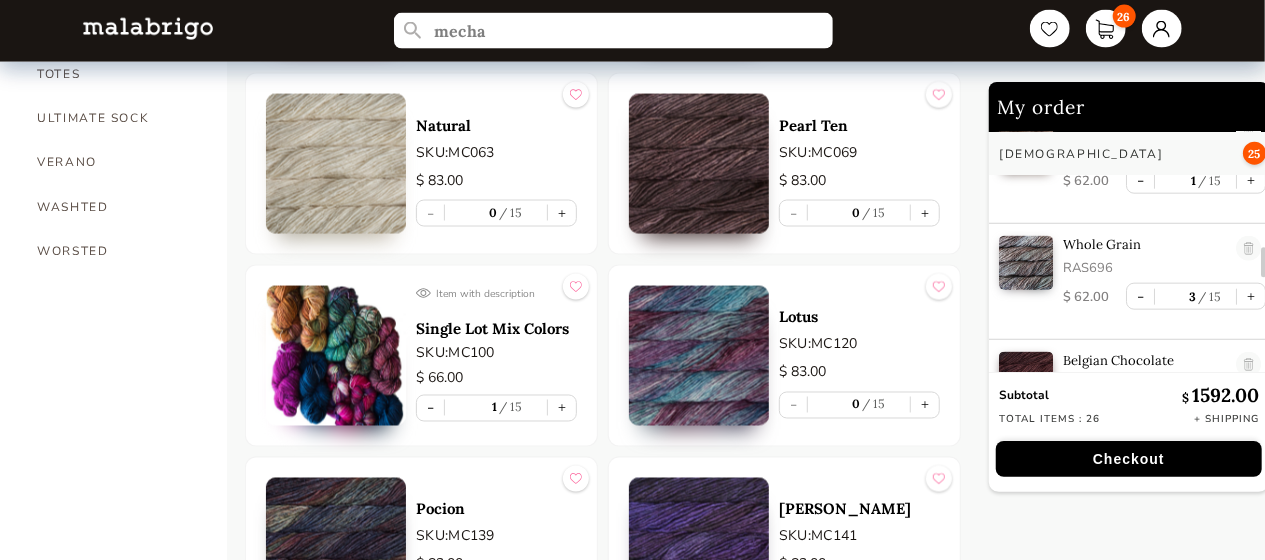 scroll, scrollTop: 1148, scrollLeft: 0, axis: vertical 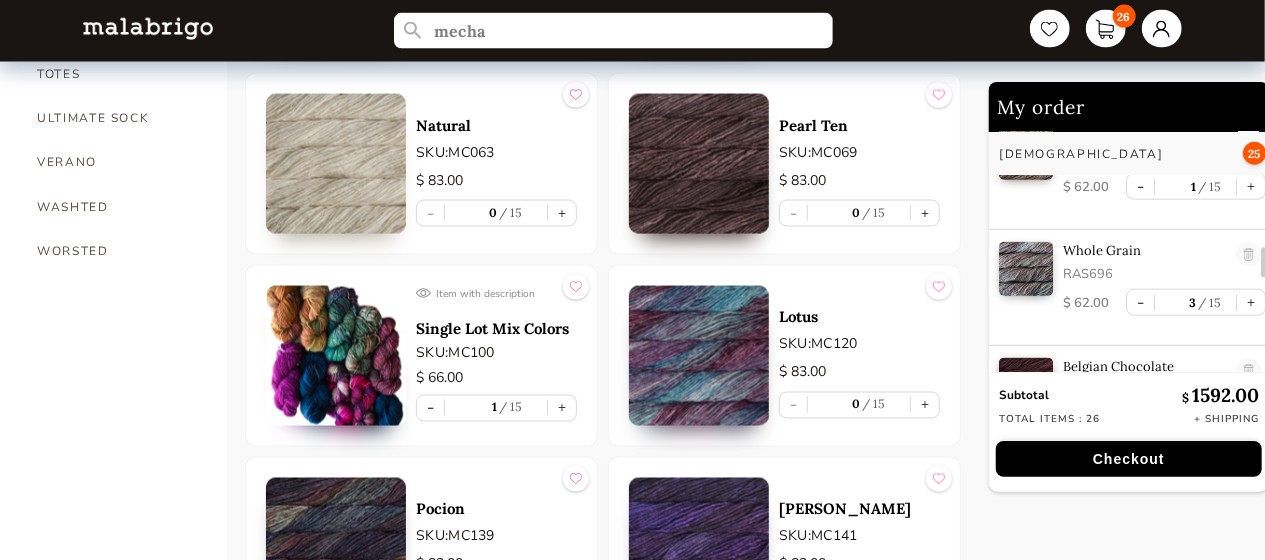 click on "-" at bounding box center (1140, 302) 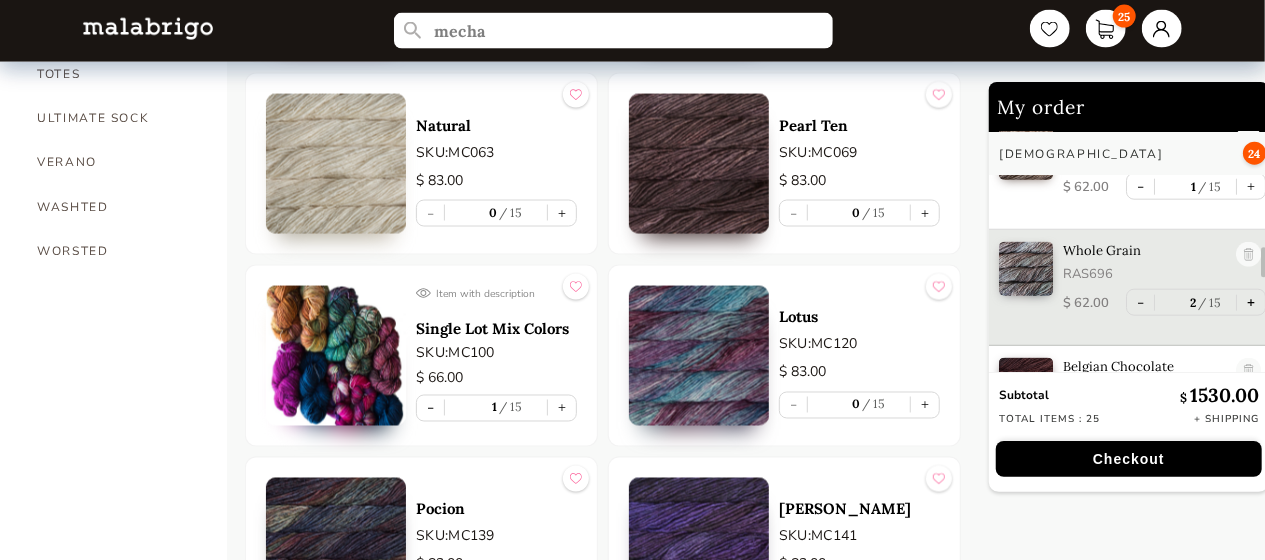 click on "+" at bounding box center (1251, 302) 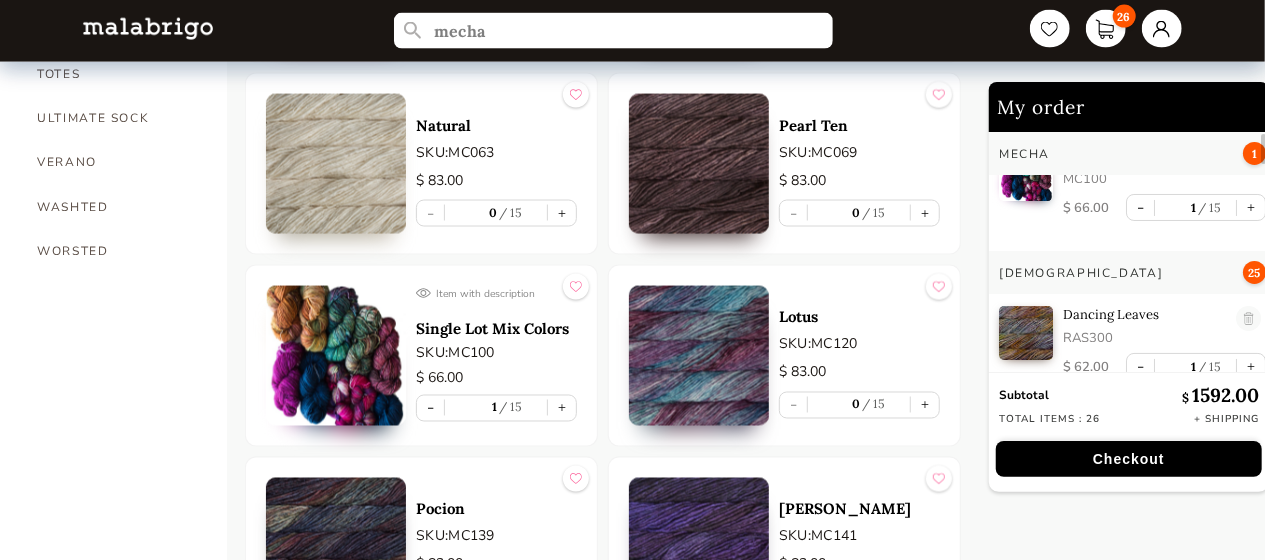 scroll, scrollTop: 0, scrollLeft: 0, axis: both 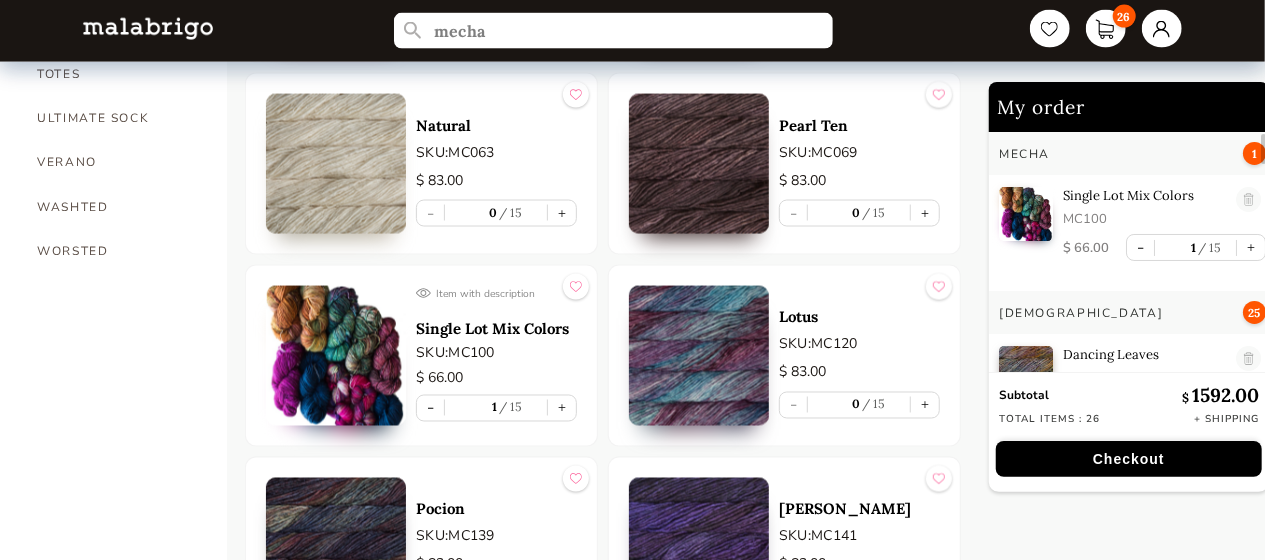 click on "Checkout" at bounding box center (1129, 459) 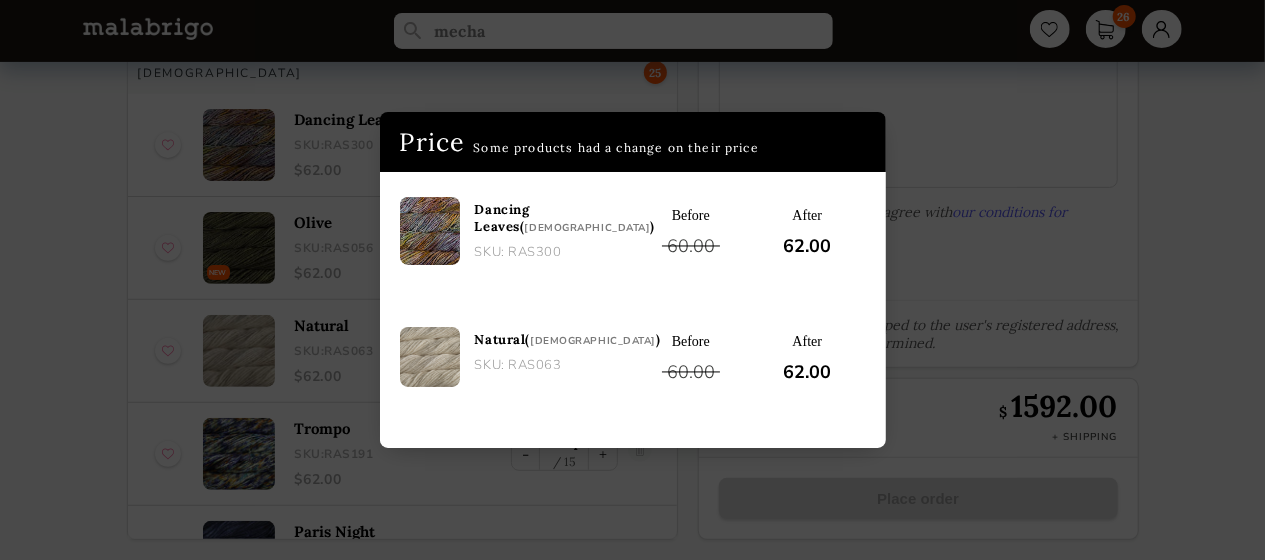 scroll, scrollTop: 259, scrollLeft: 0, axis: vertical 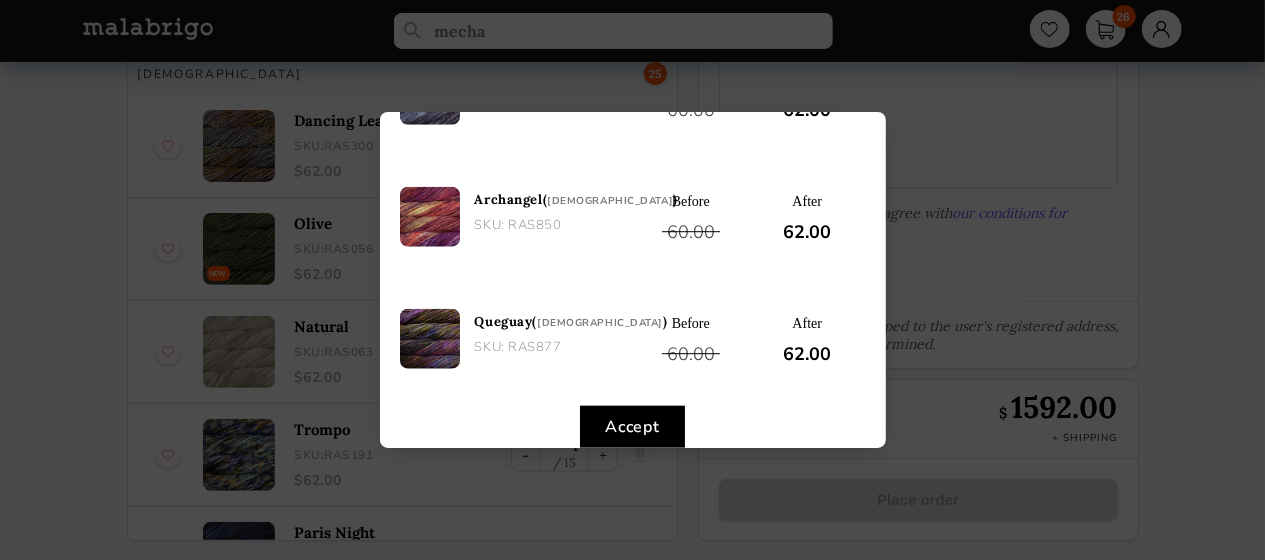 click on "Accept" at bounding box center [632, 427] 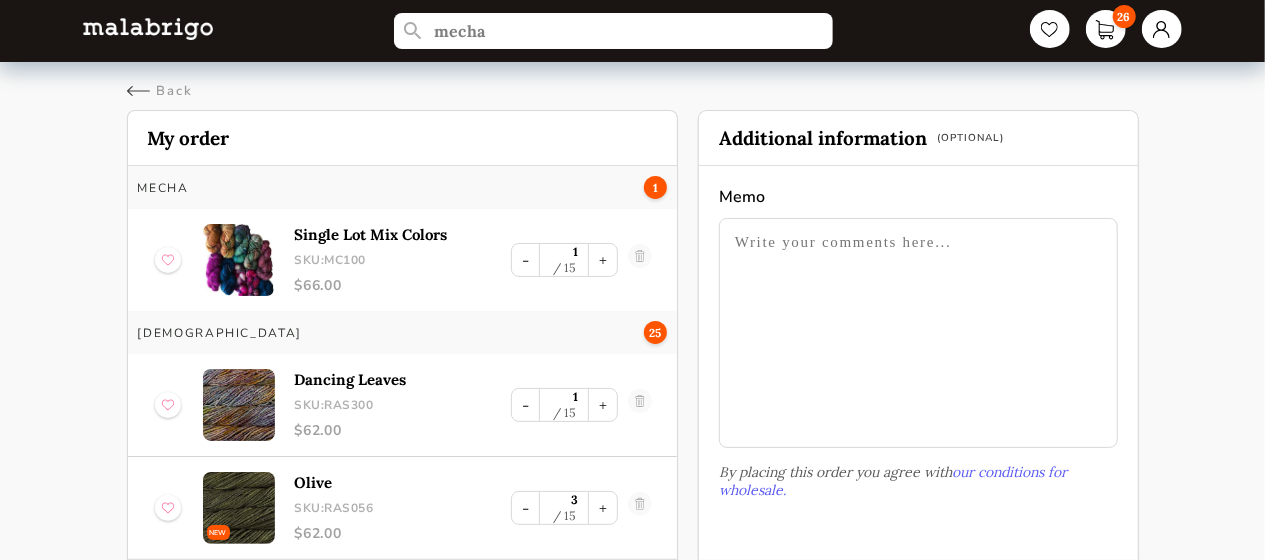 scroll, scrollTop: 259, scrollLeft: 0, axis: vertical 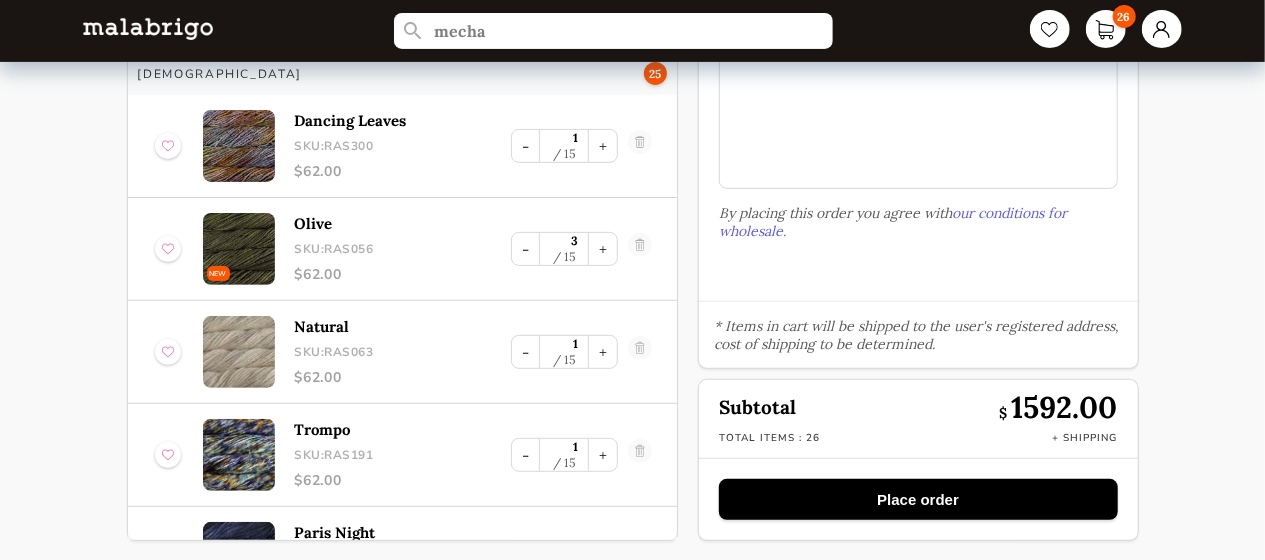 click on "Place order" at bounding box center [918, 499] 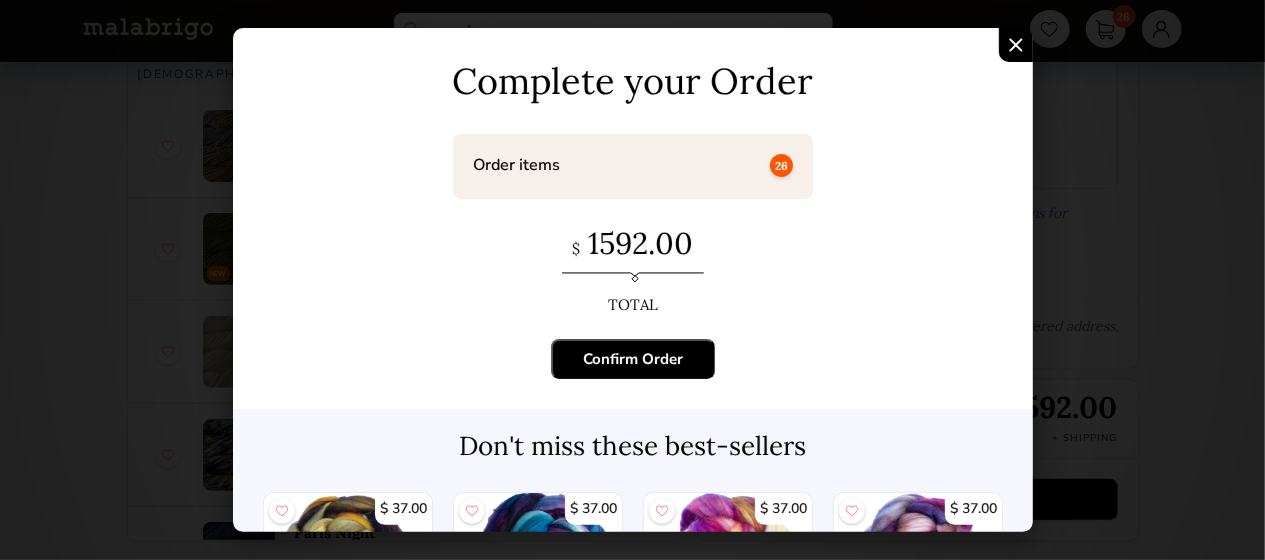 click on "Confirm Order" at bounding box center [633, 359] 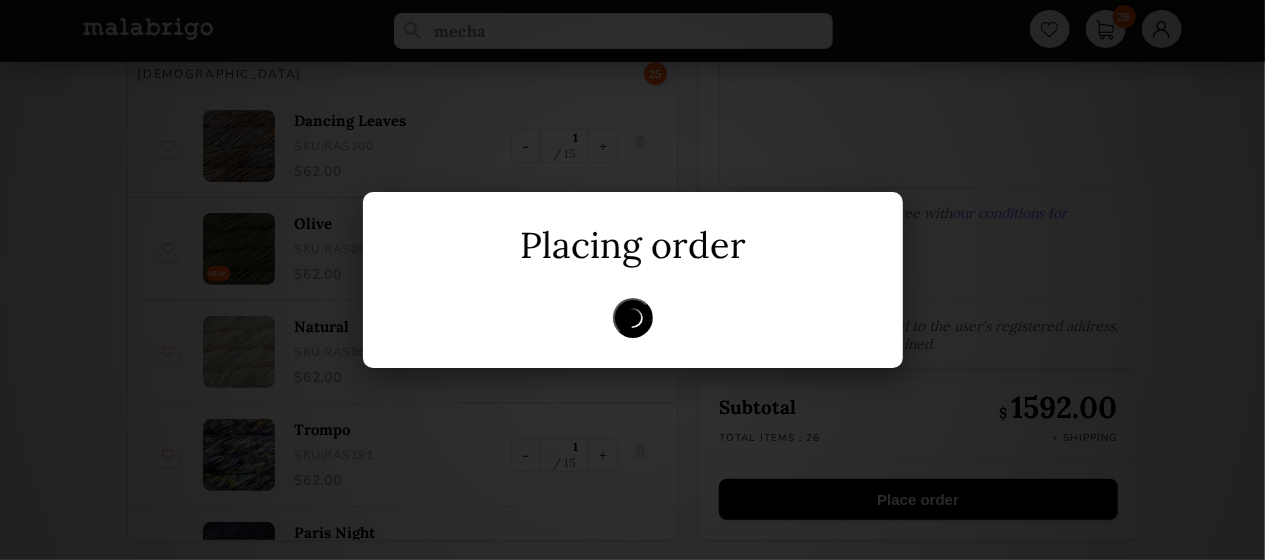 scroll, scrollTop: 46, scrollLeft: 0, axis: vertical 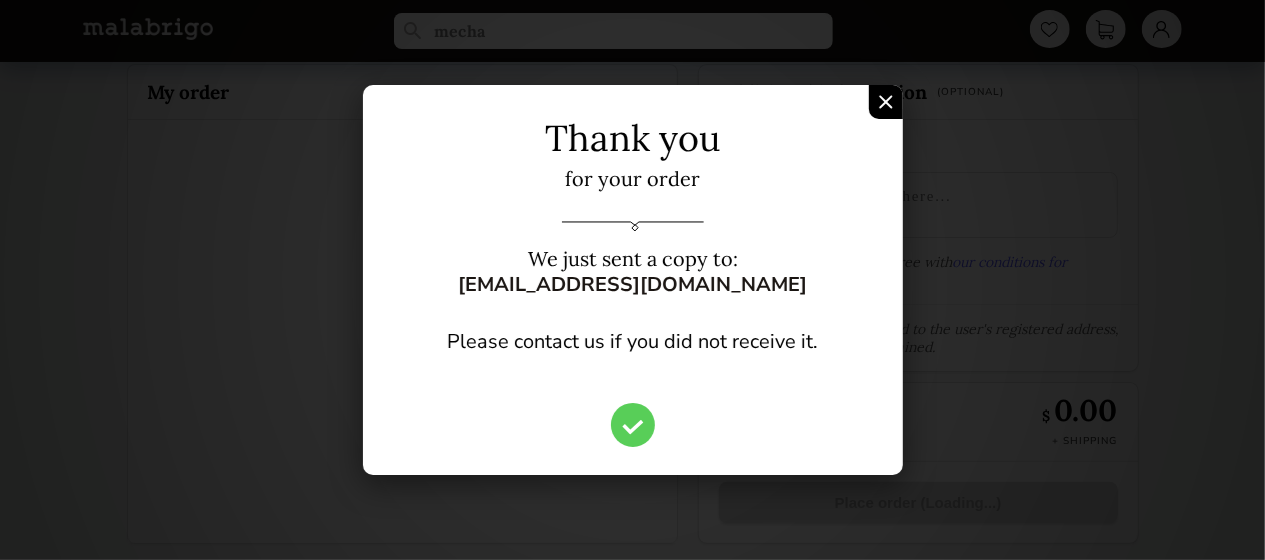 click at bounding box center [886, 102] 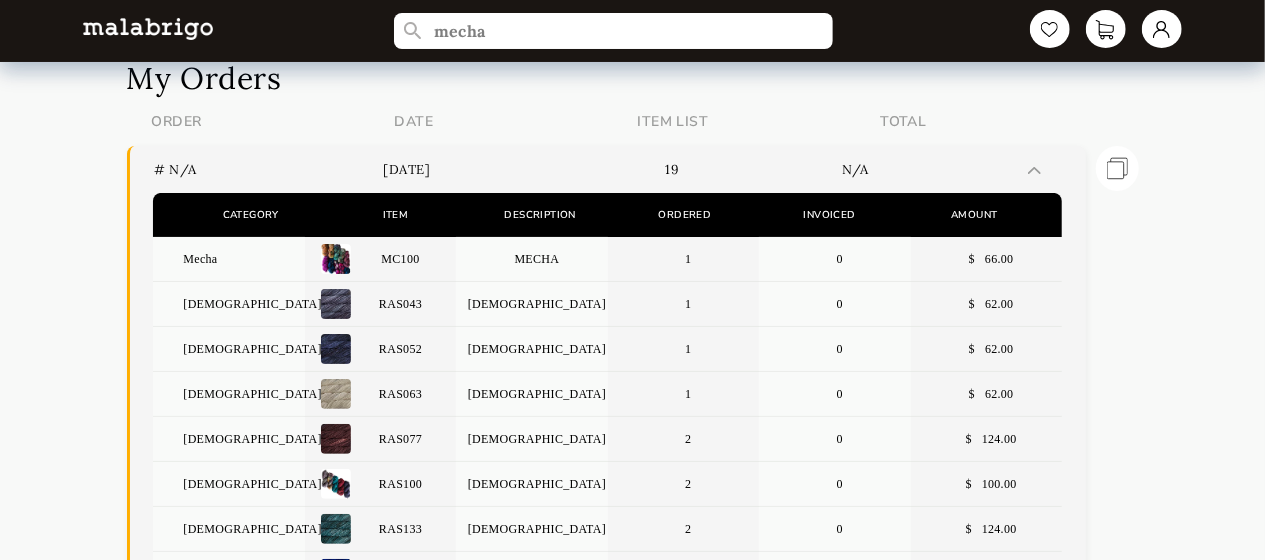 scroll, scrollTop: 72, scrollLeft: 0, axis: vertical 